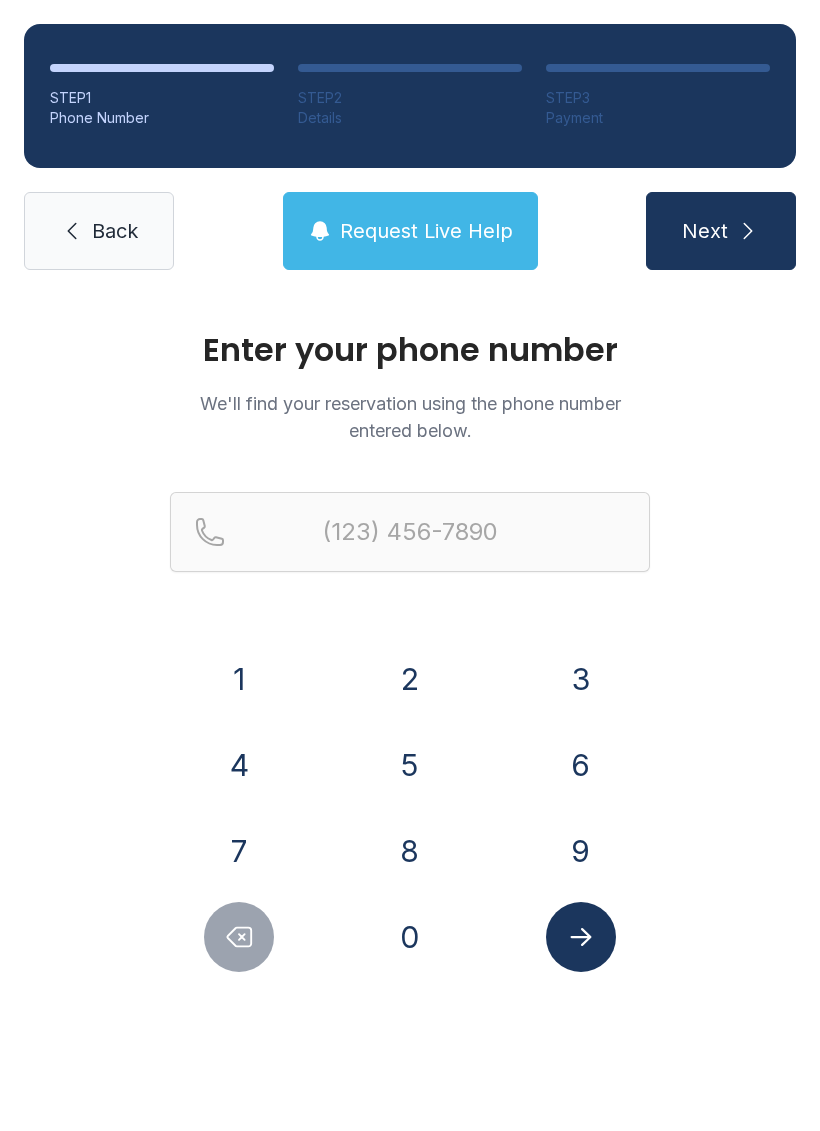 scroll, scrollTop: 0, scrollLeft: 0, axis: both 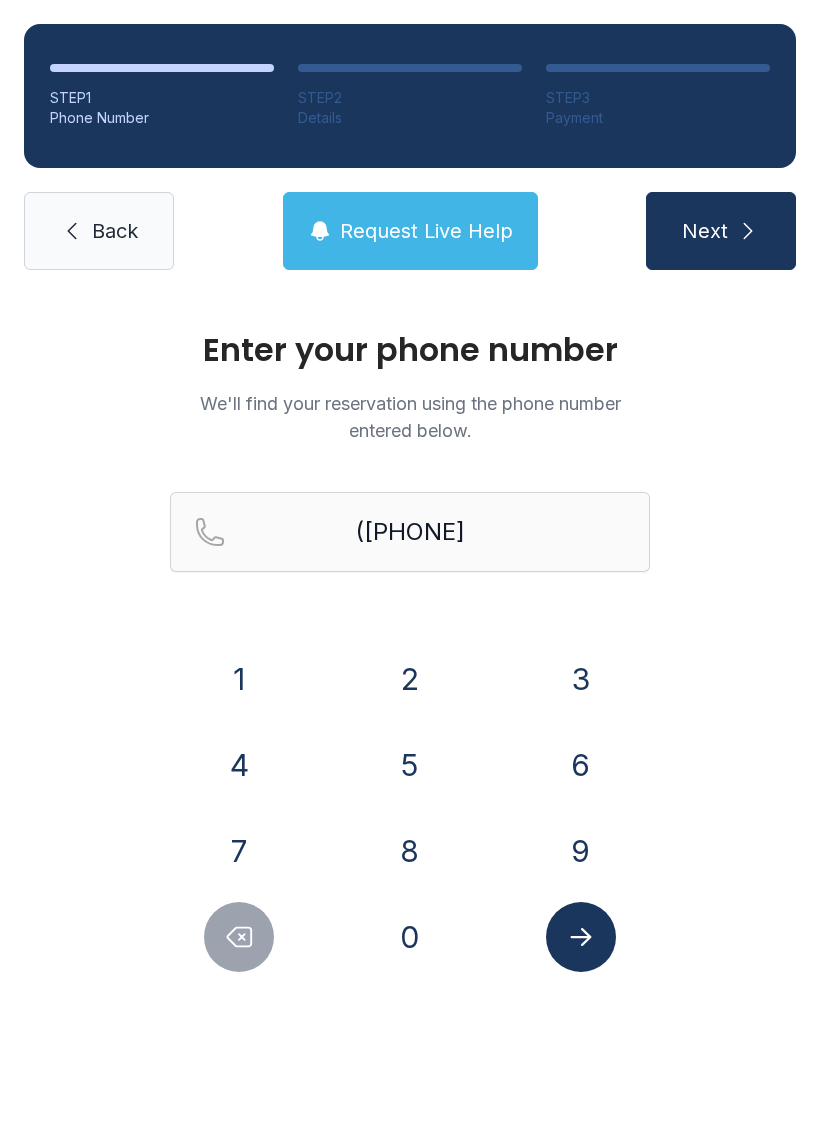 click on "5" at bounding box center (239, 679) 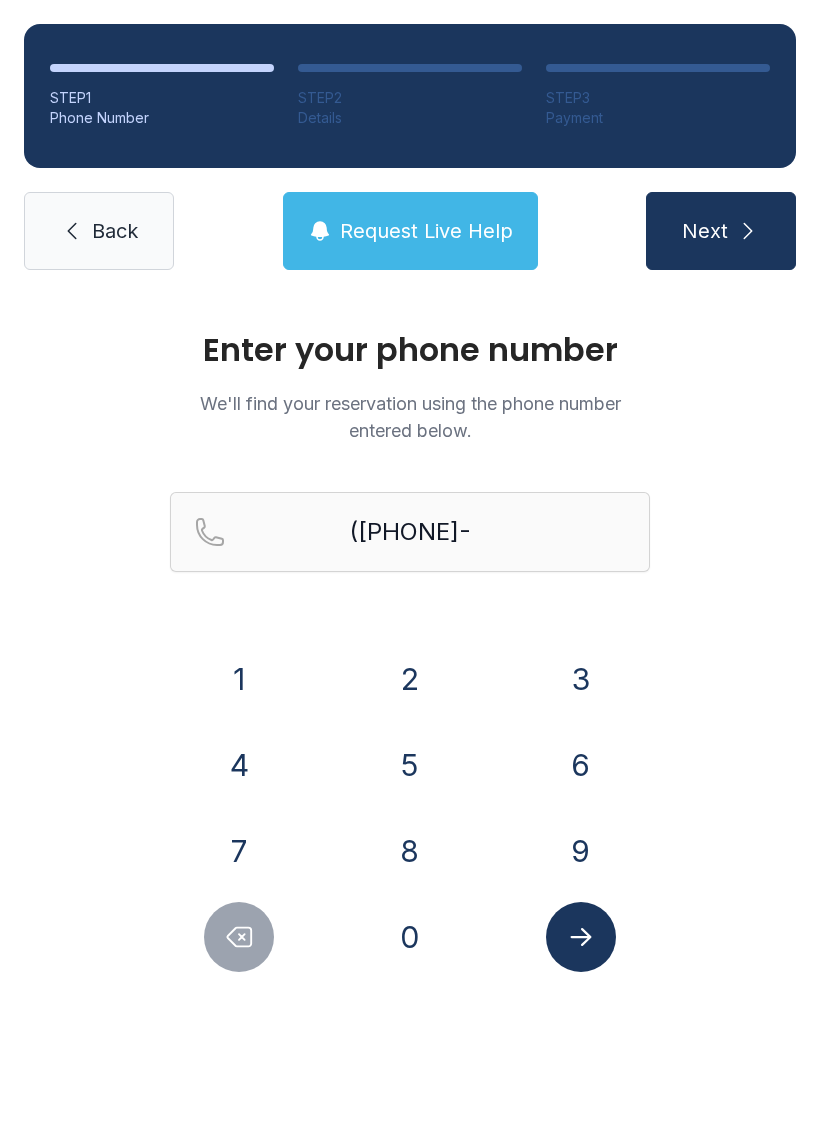 click on "8" at bounding box center [239, 679] 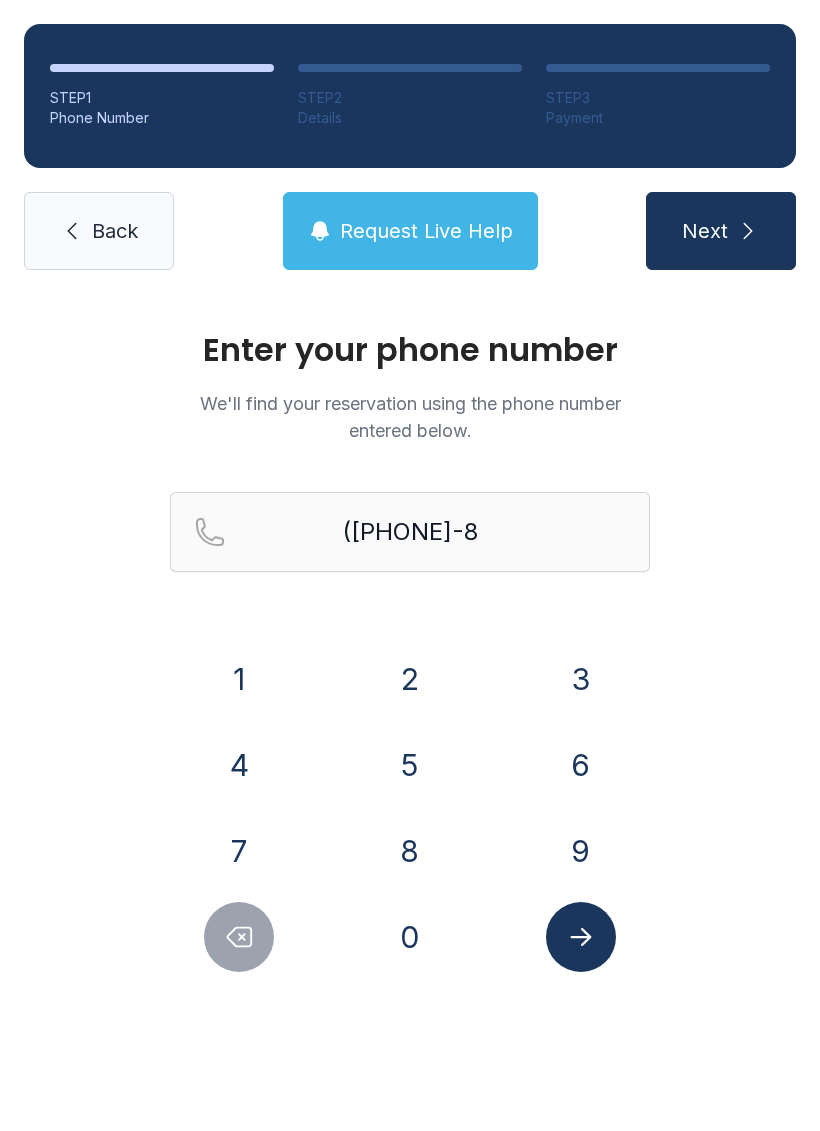 click on "0" at bounding box center [239, 679] 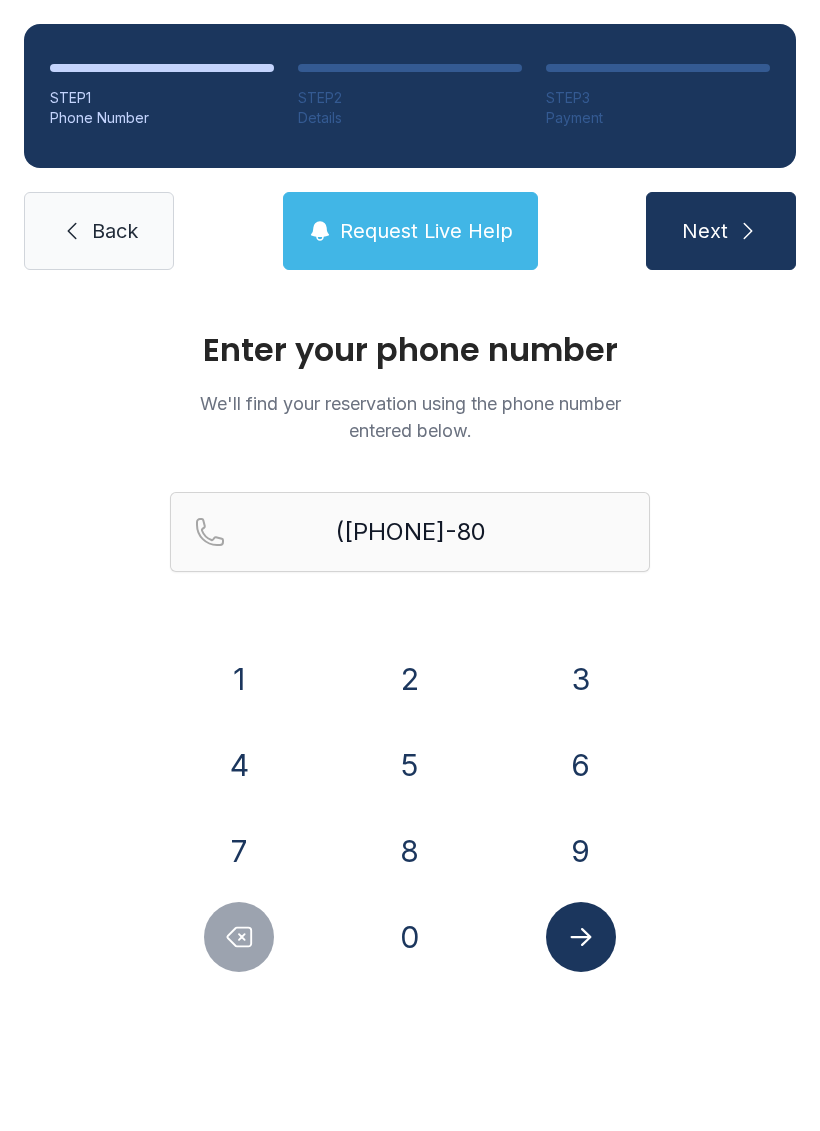 click on "4" at bounding box center (239, 679) 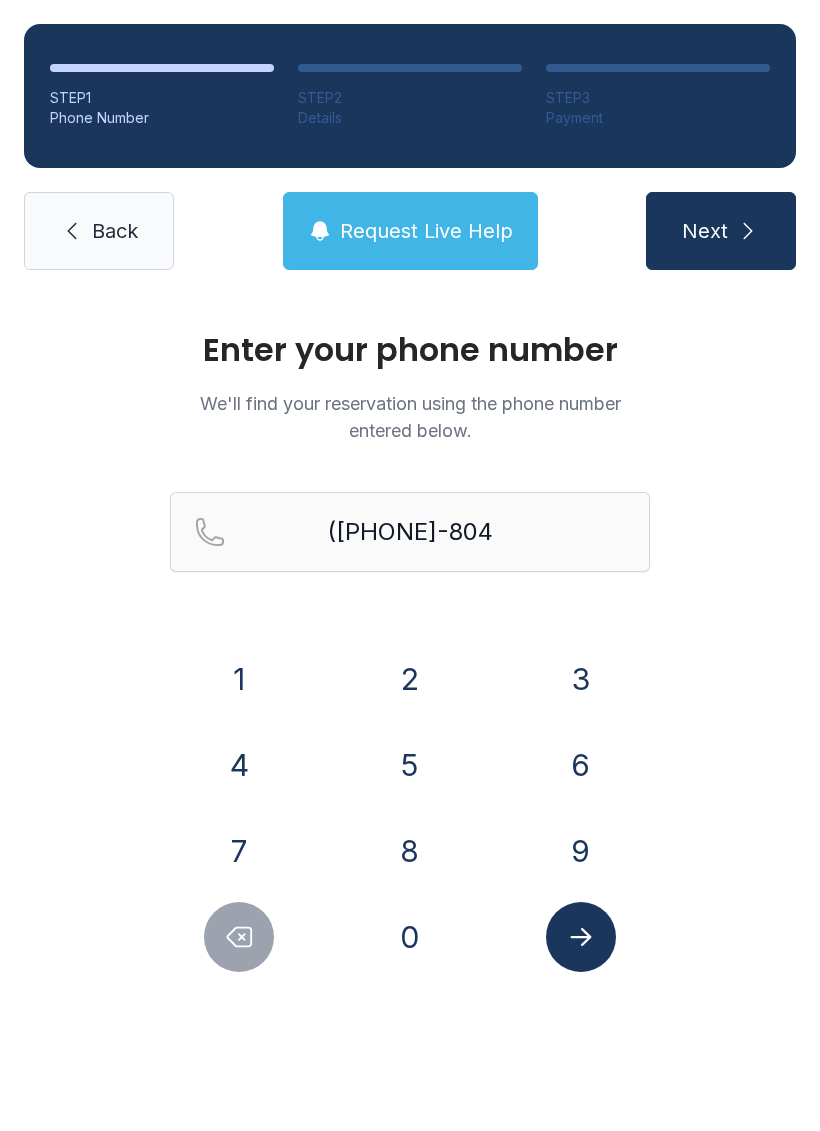 click on "0" at bounding box center (239, 679) 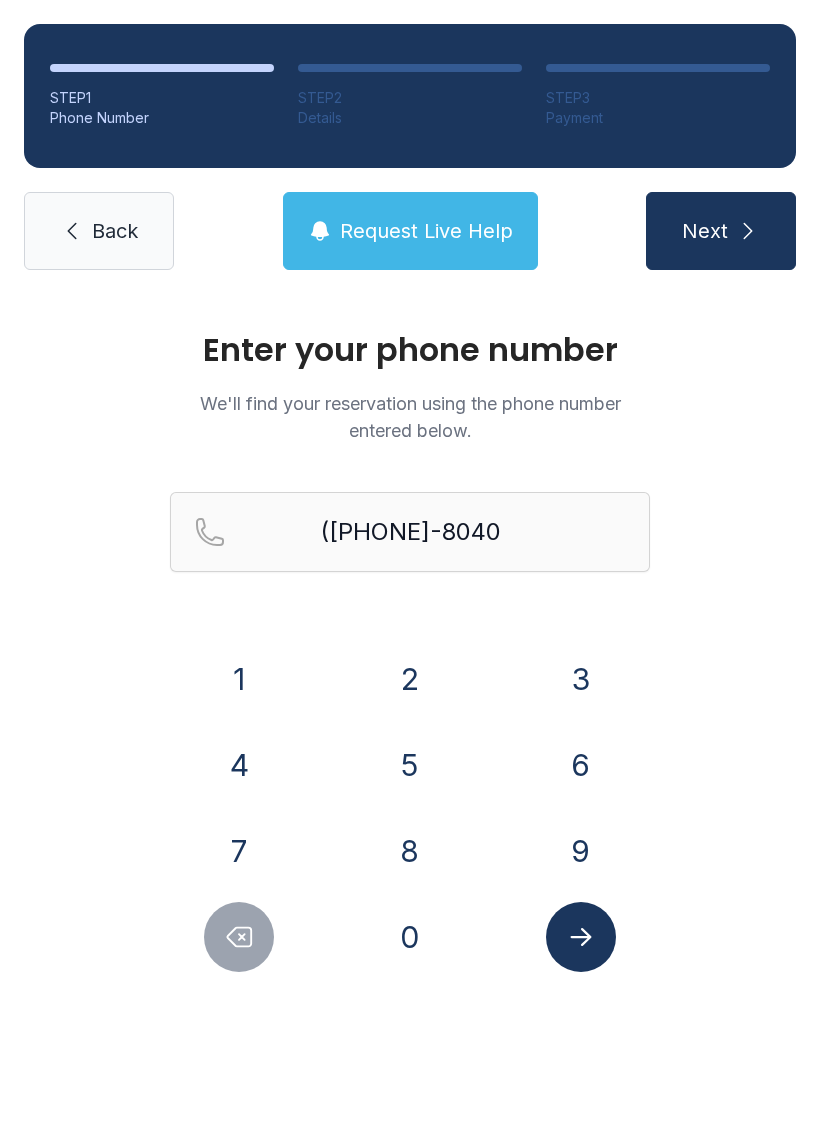 click at bounding box center [580, 937] 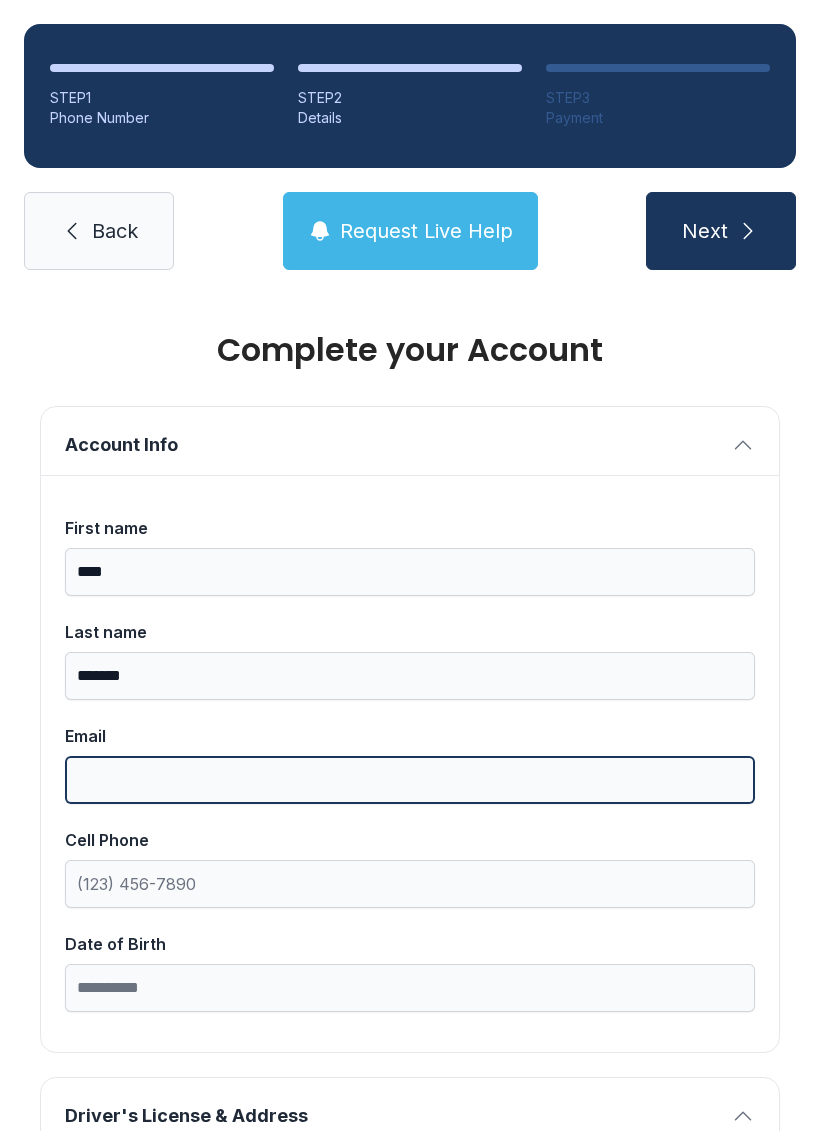 click on "Email" at bounding box center (410, 780) 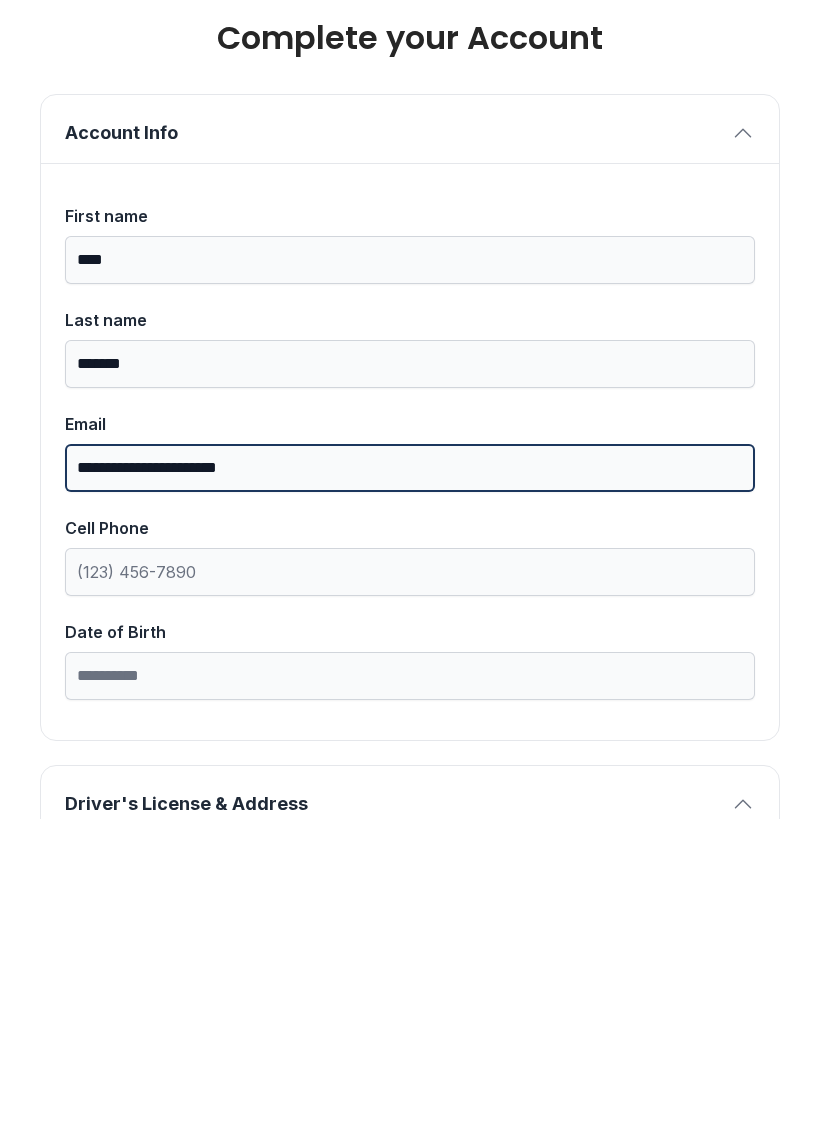 type on "**********" 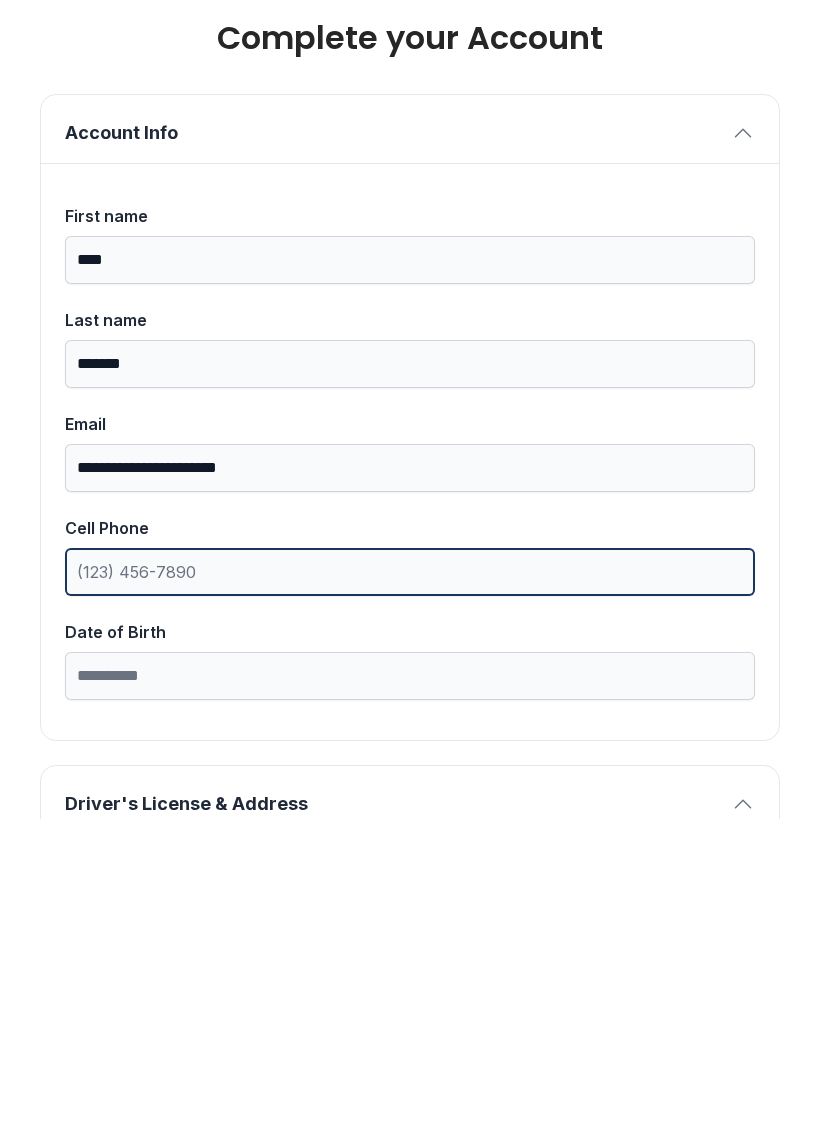 click on "Cell Phone" at bounding box center (410, 556) 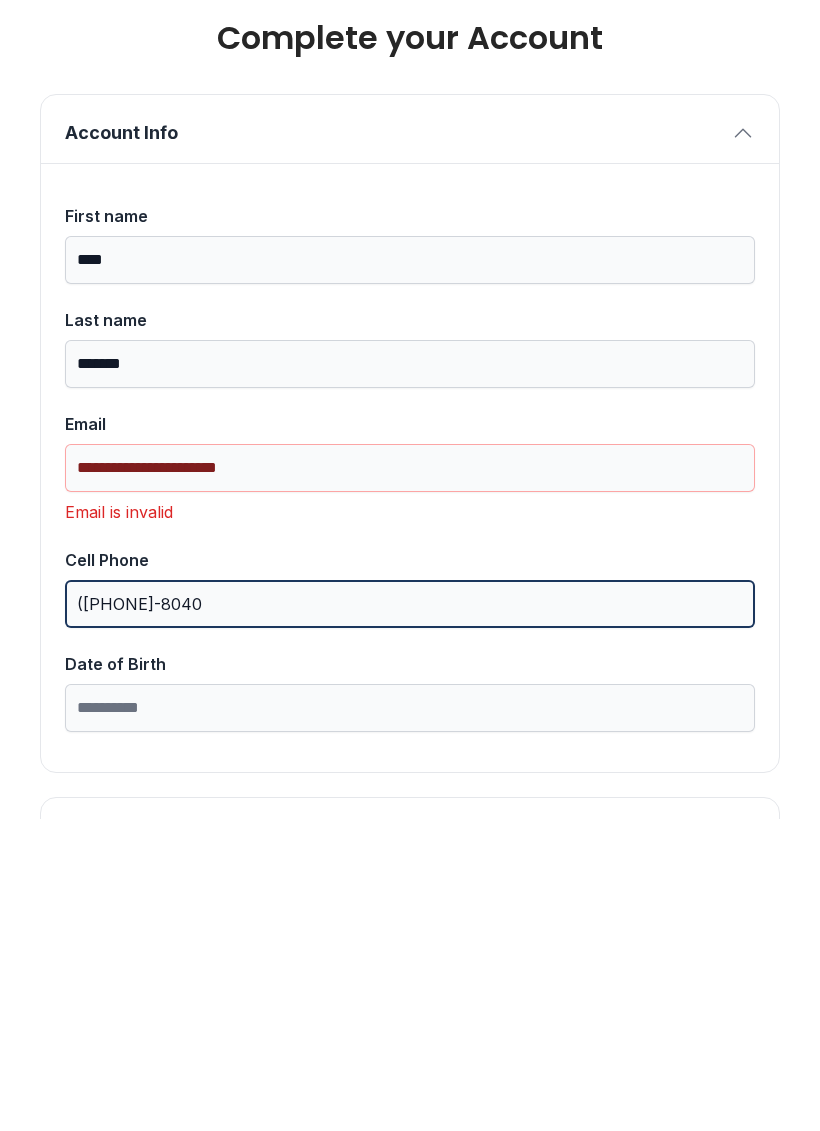 type on "([PHONE]-8040" 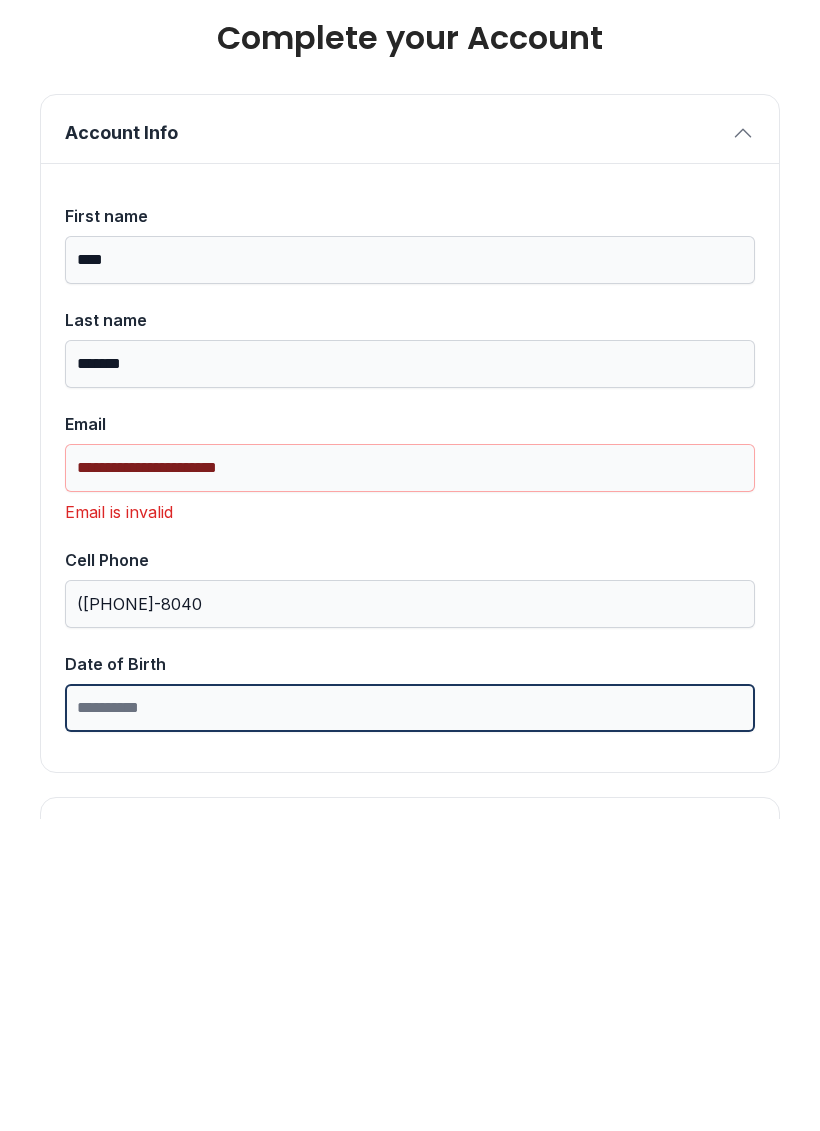 click on "Date of Birth" at bounding box center (410, 1020) 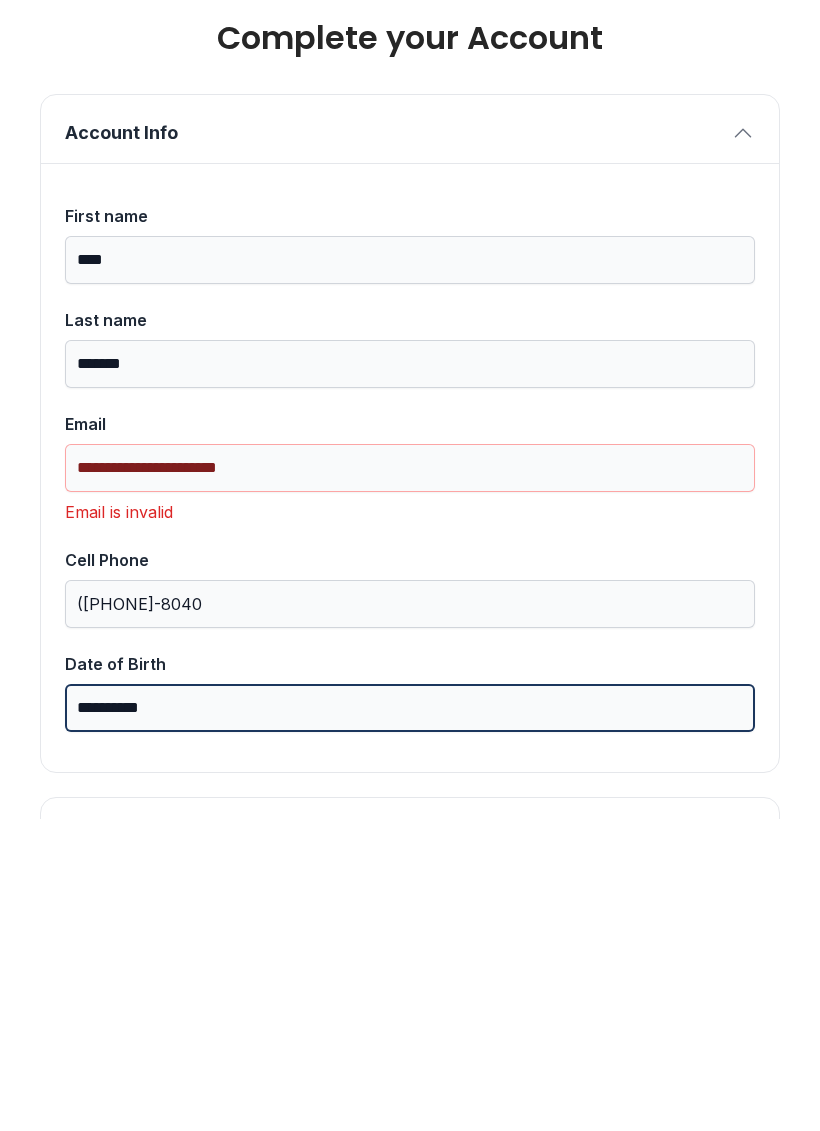 type on "**********" 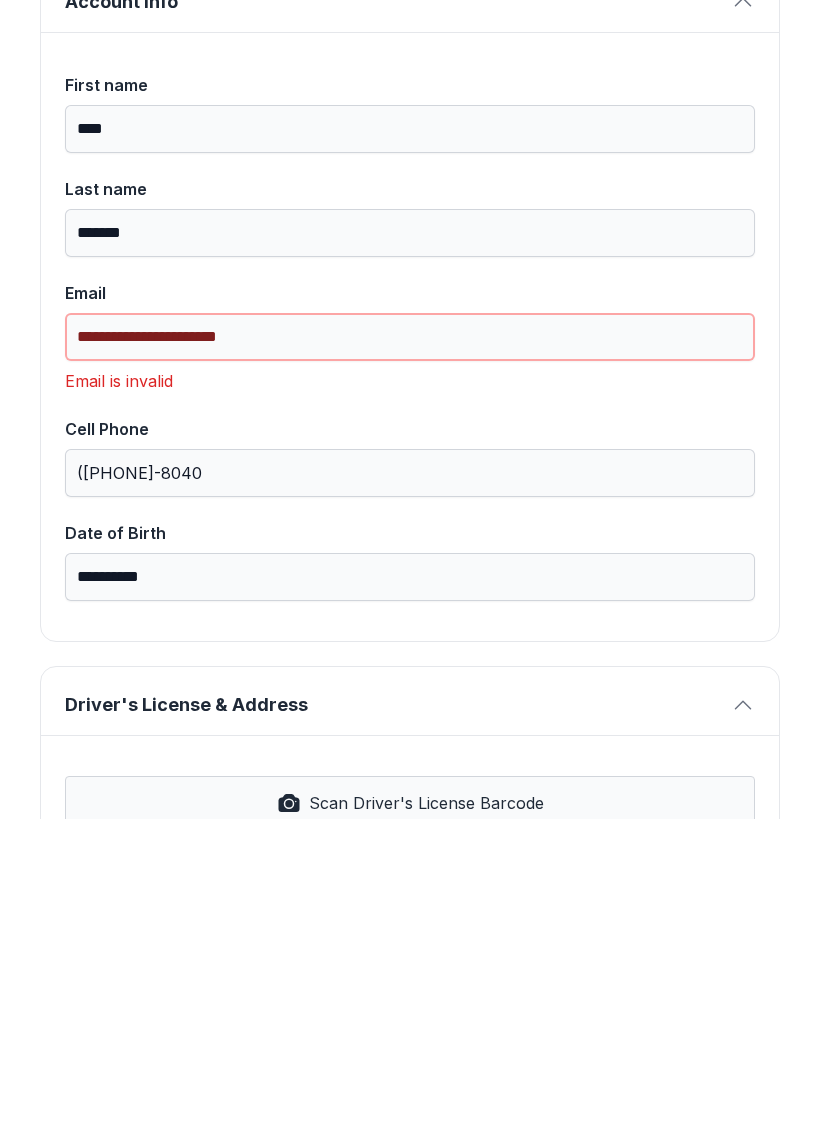 scroll, scrollTop: 132, scrollLeft: 0, axis: vertical 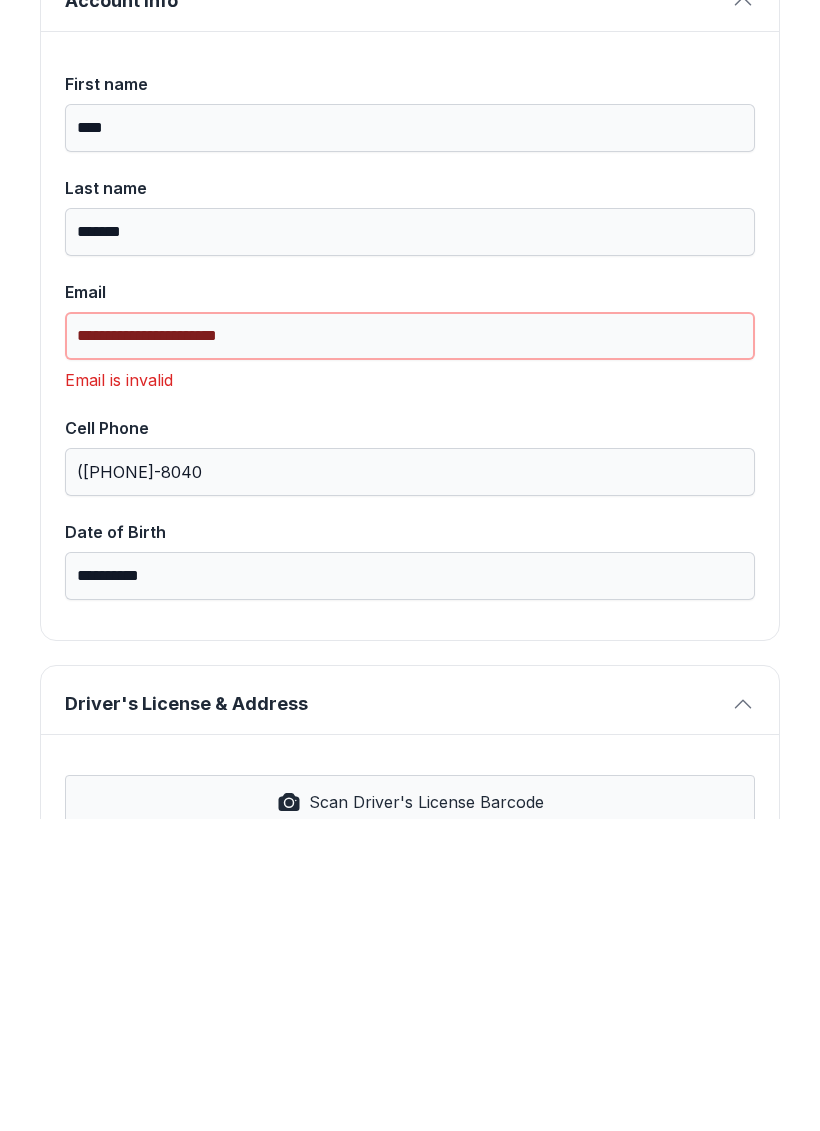 click on "**********" at bounding box center [410, 648] 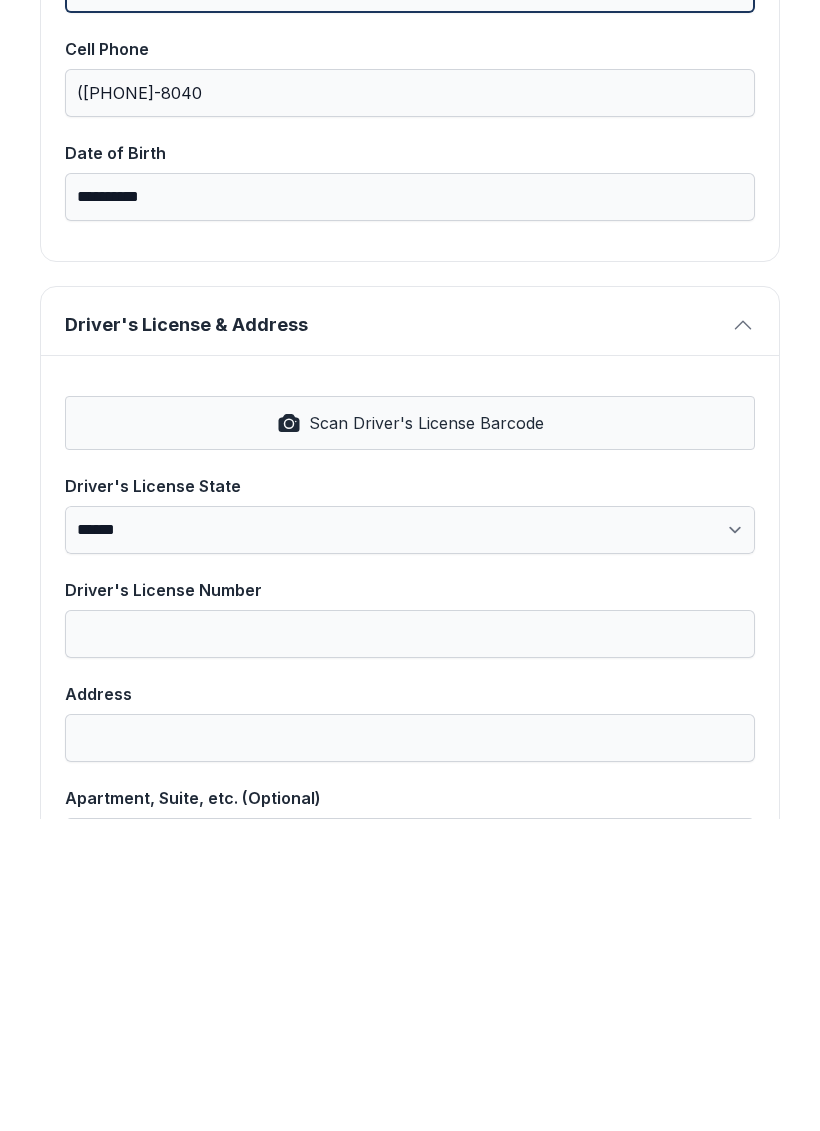 scroll, scrollTop: 487, scrollLeft: 0, axis: vertical 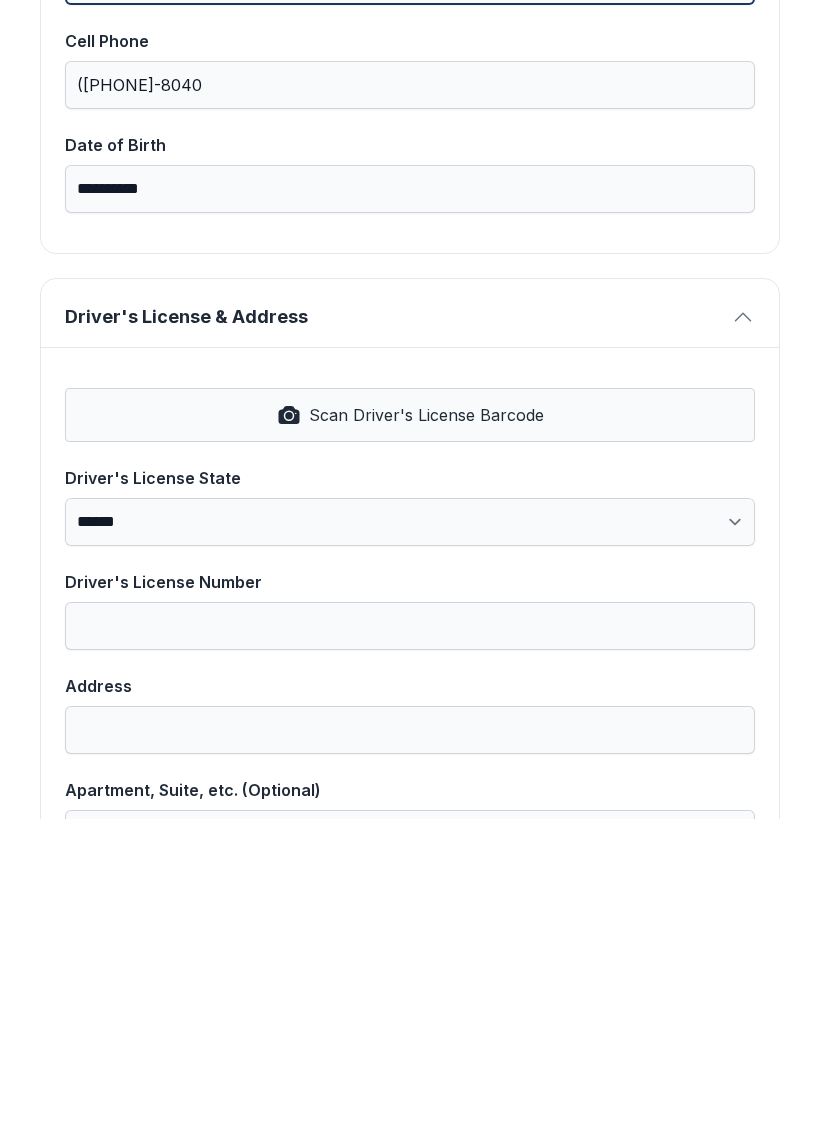 type on "**********" 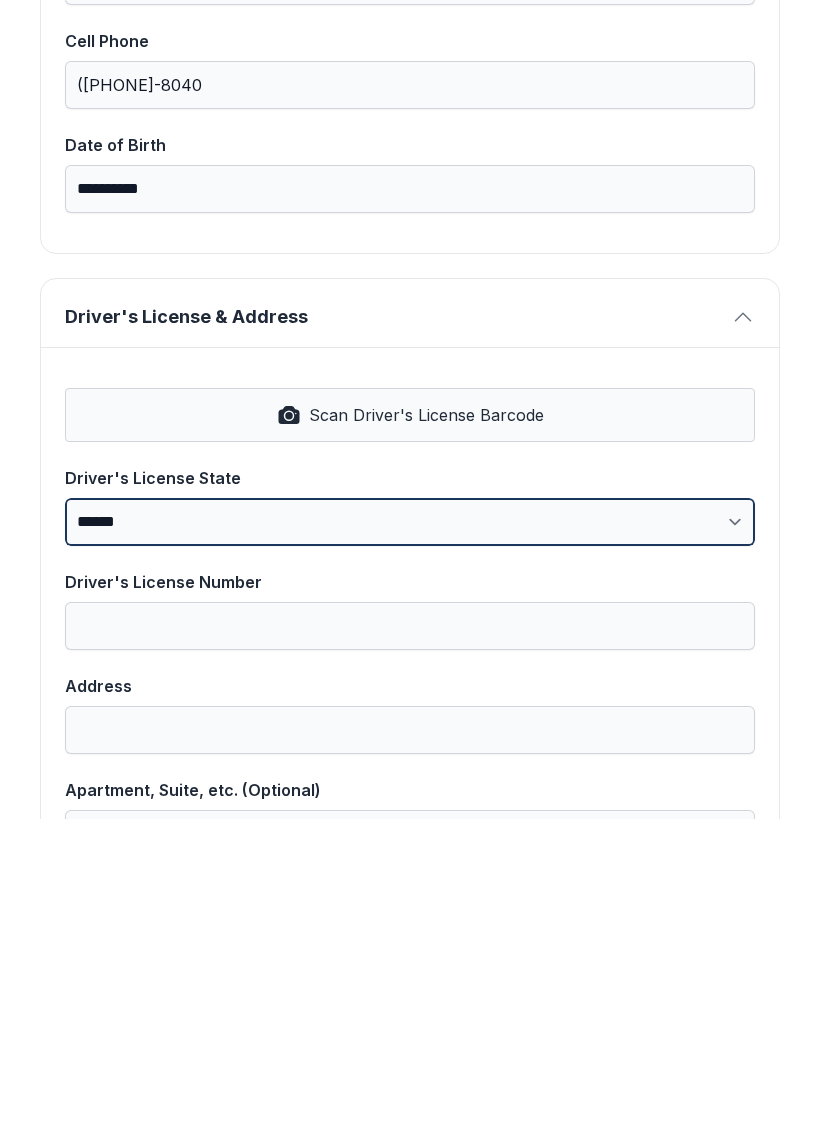 click on "**********" at bounding box center (410, 834) 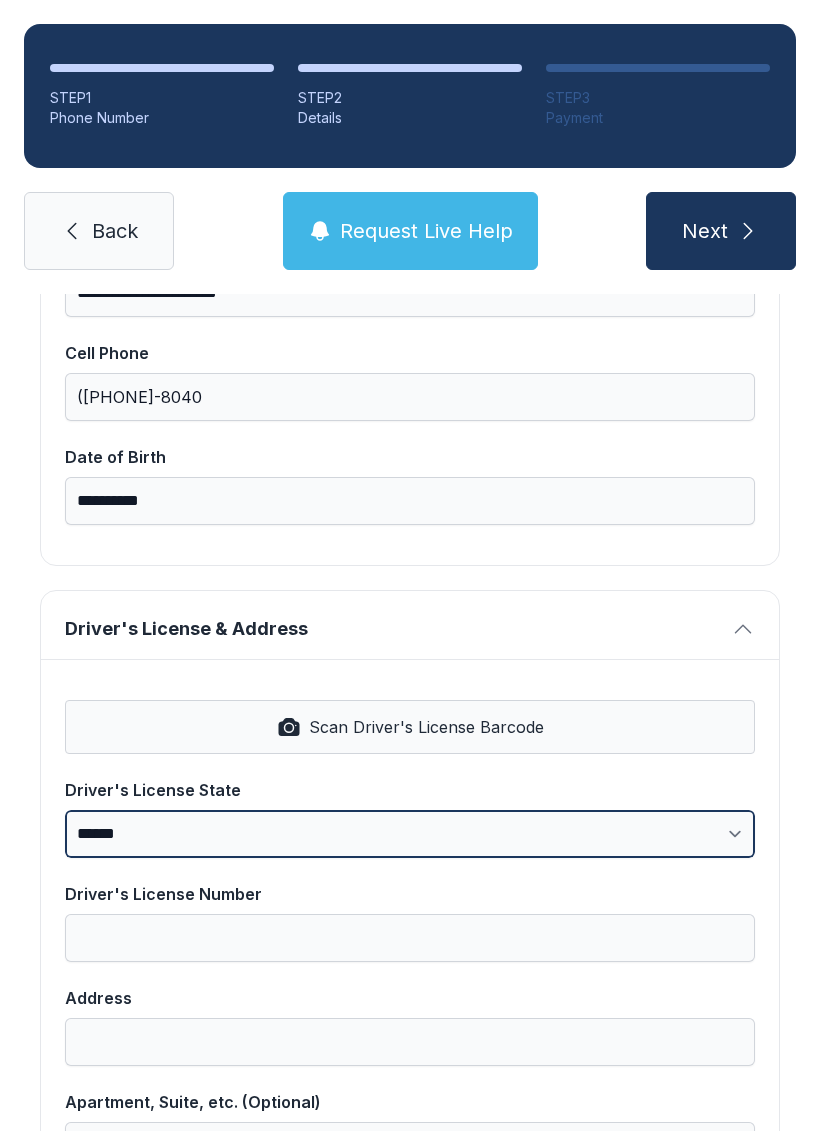 select on "**" 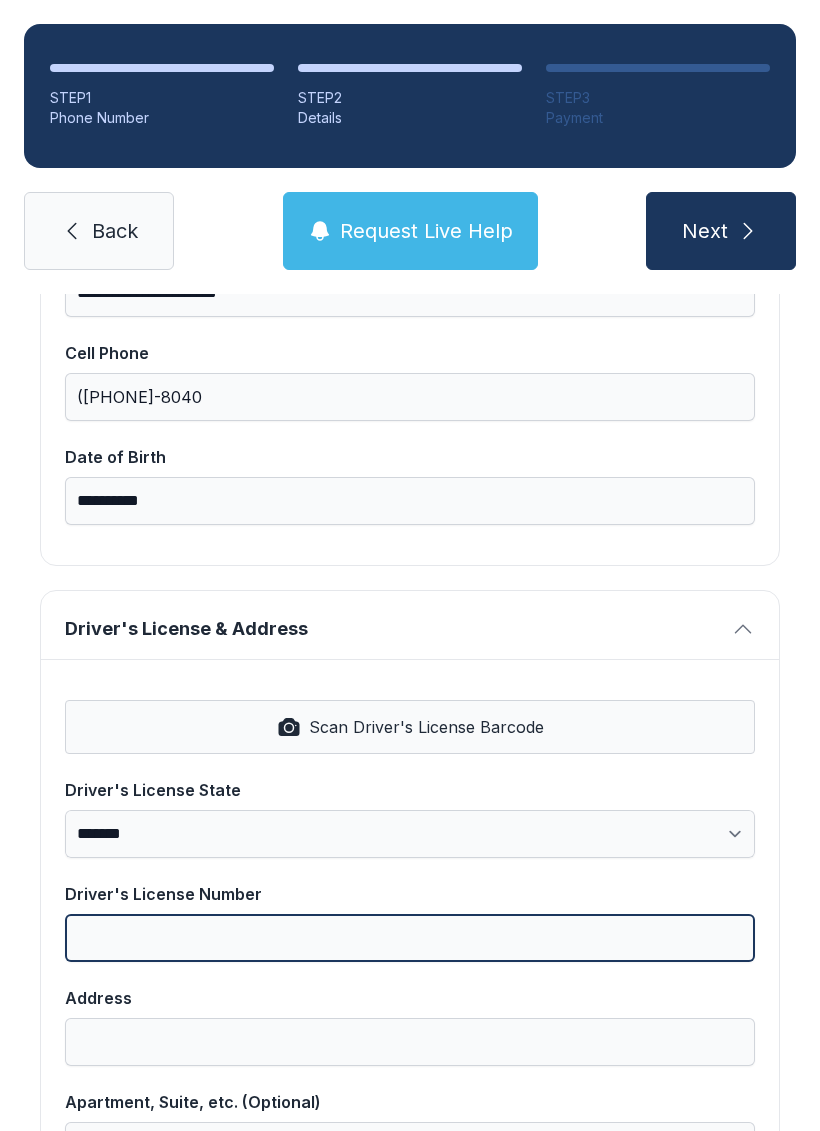 click on "Driver's License Number" at bounding box center (410, 938) 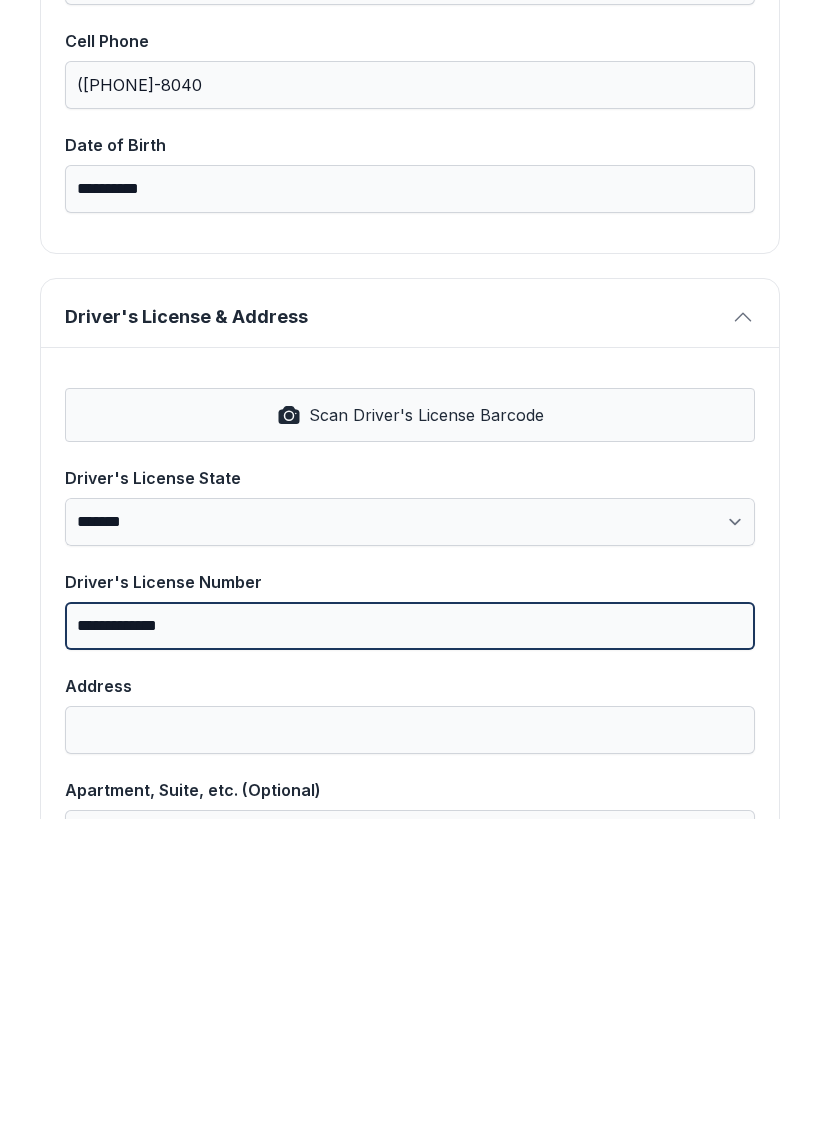 type on "**********" 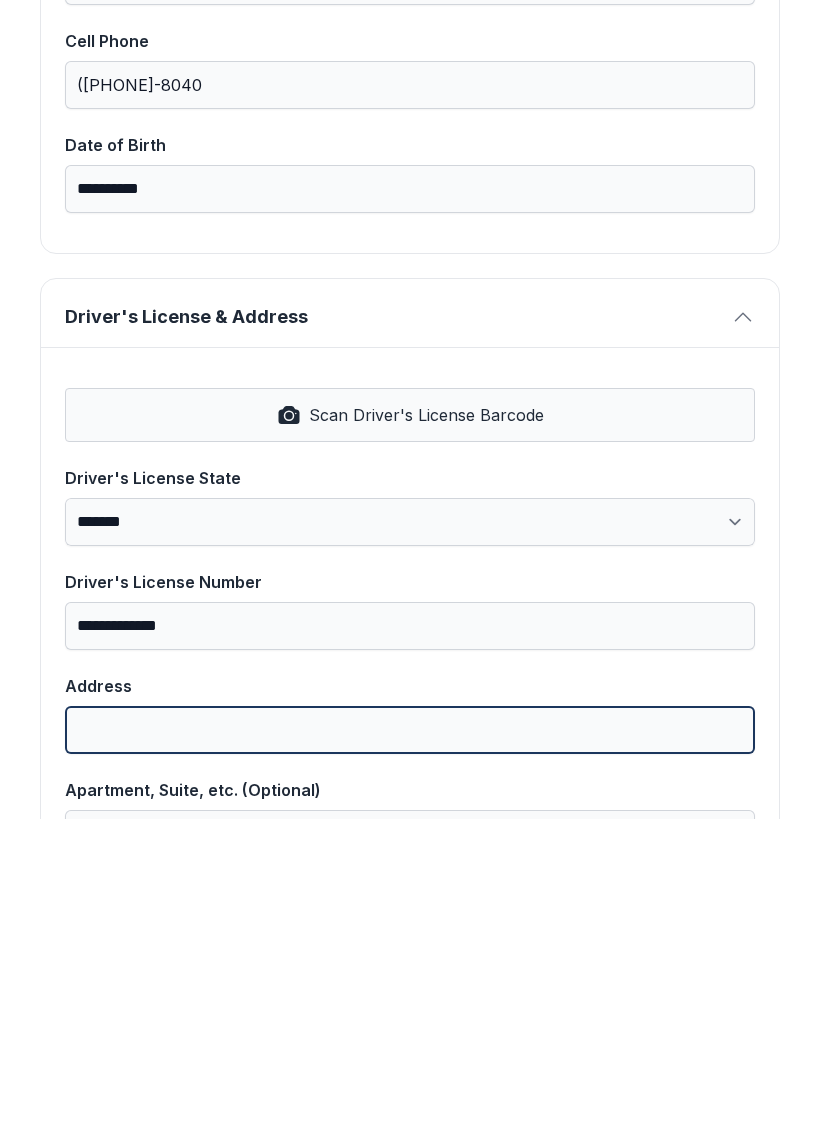 click on "Address" at bounding box center (410, 1042) 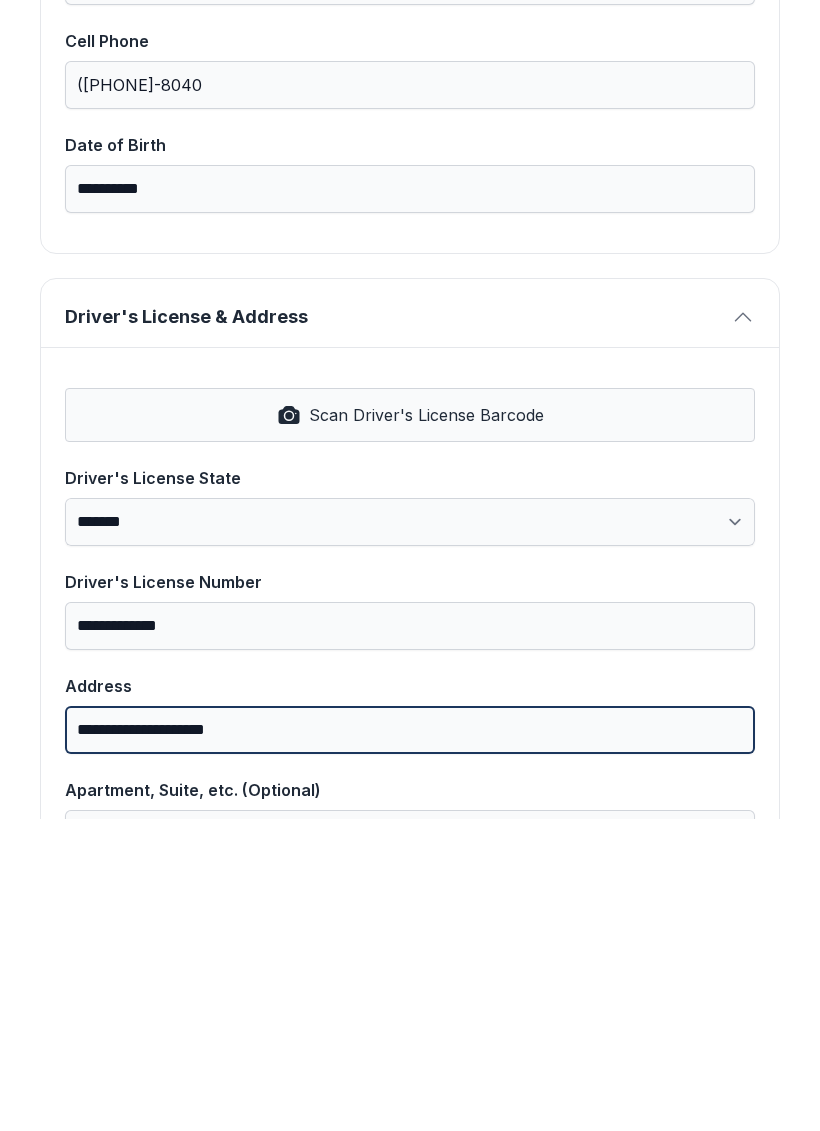 type on "**********" 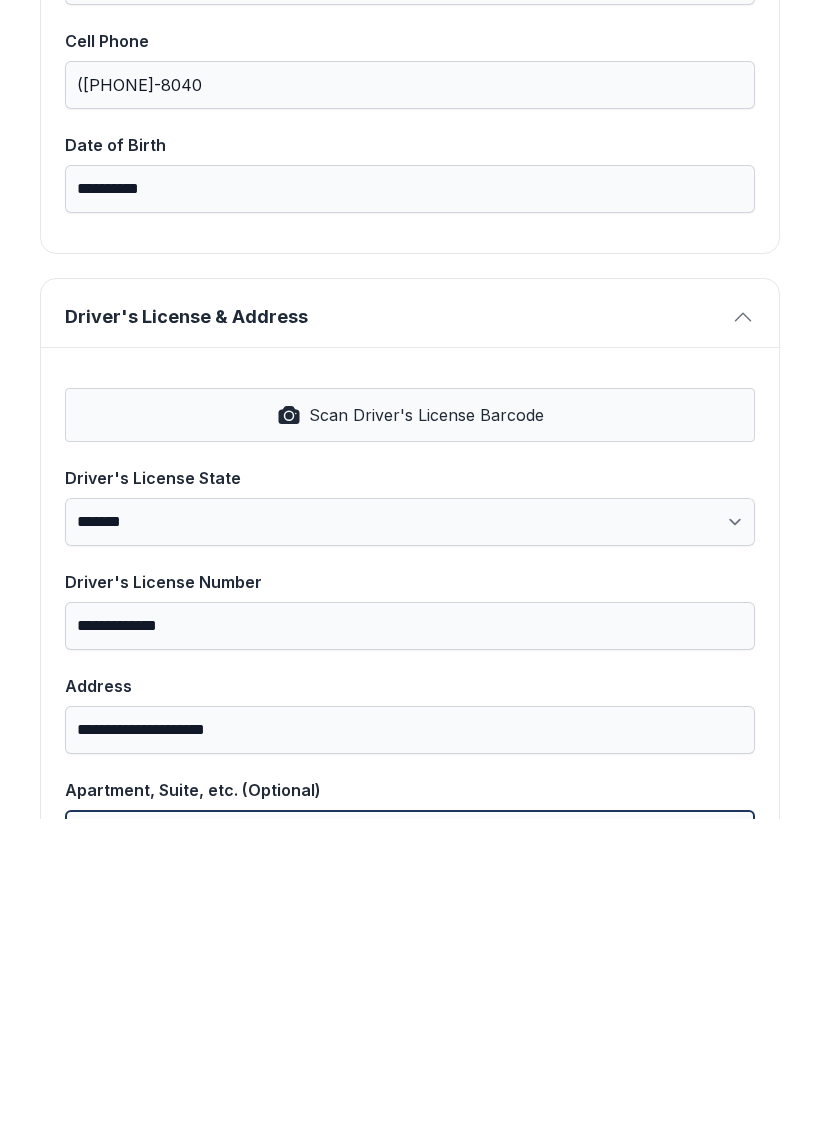 click on "Apartment, Suite, etc. (Optional)" at bounding box center (410, 1146) 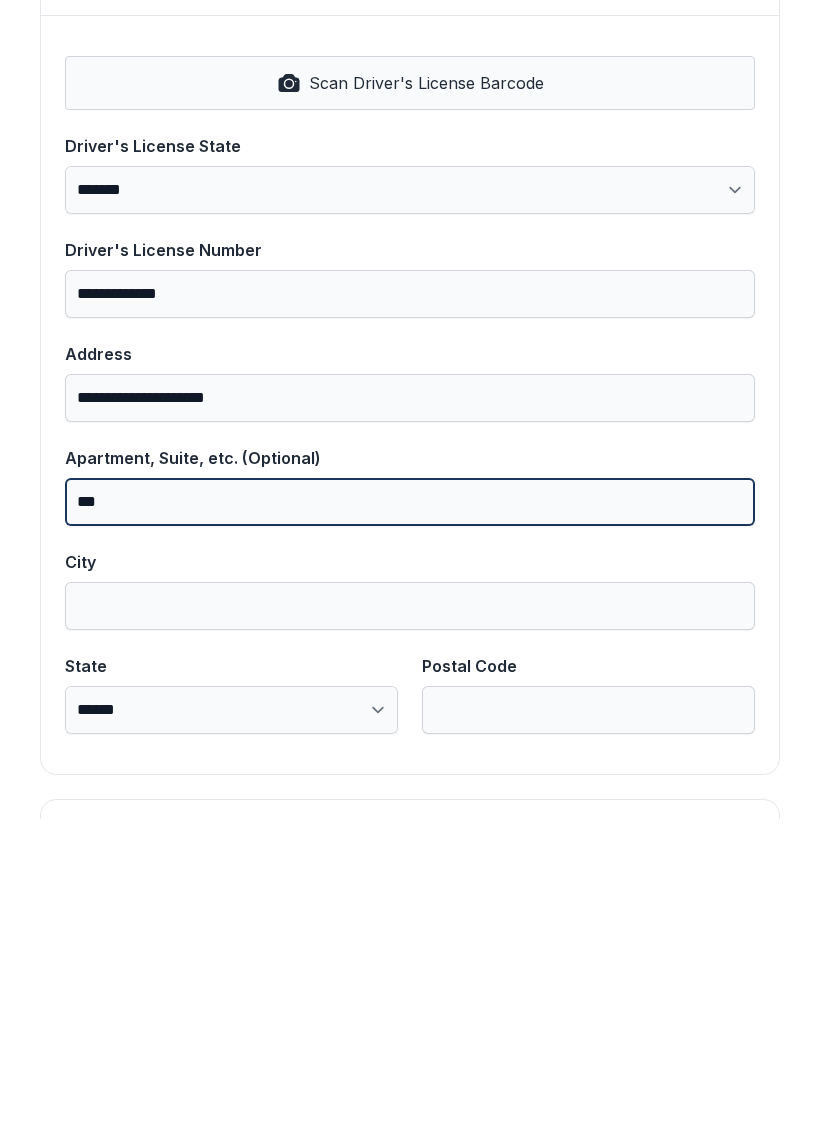 scroll, scrollTop: 829, scrollLeft: 0, axis: vertical 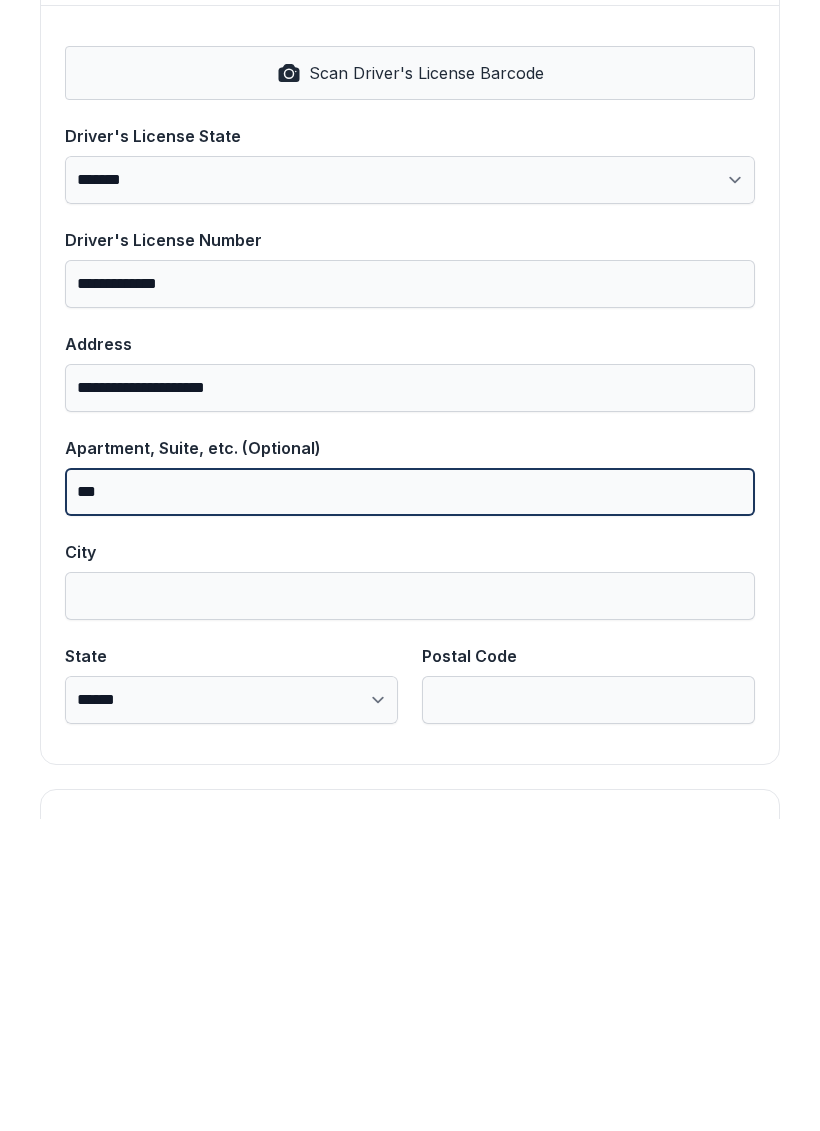 type on "***" 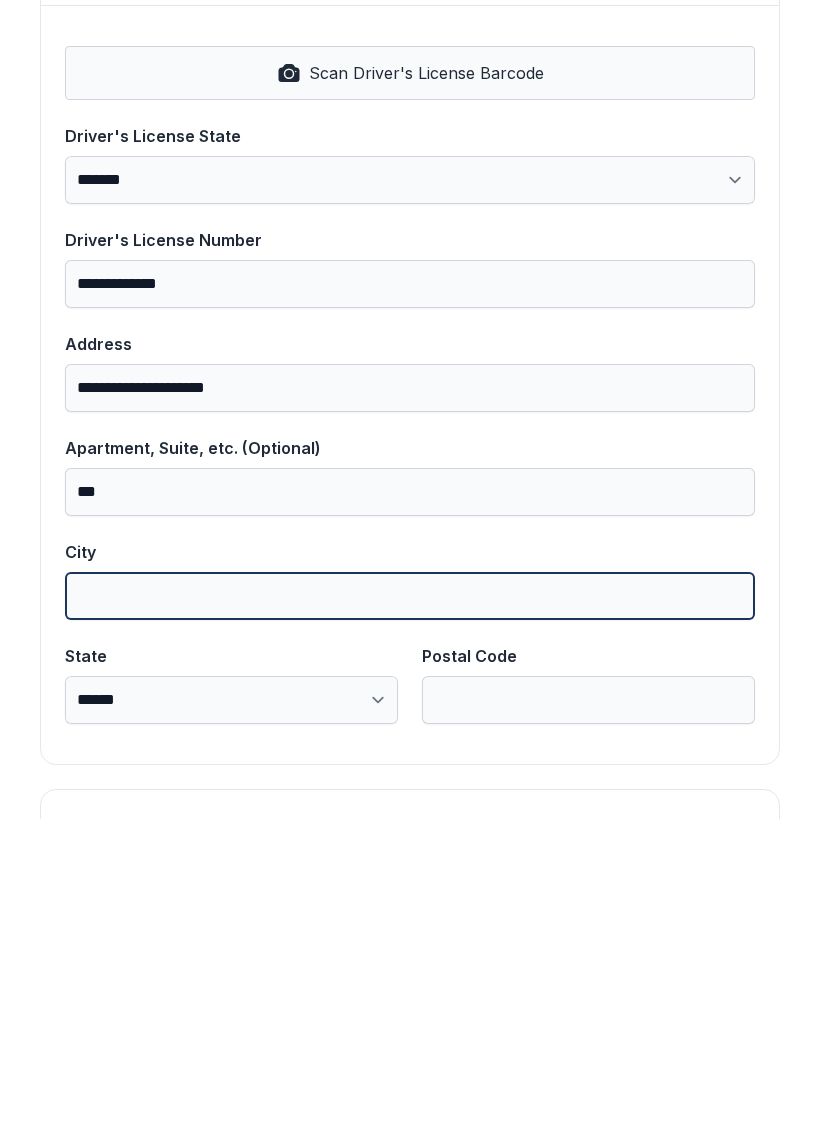 click on "City" at bounding box center (410, 908) 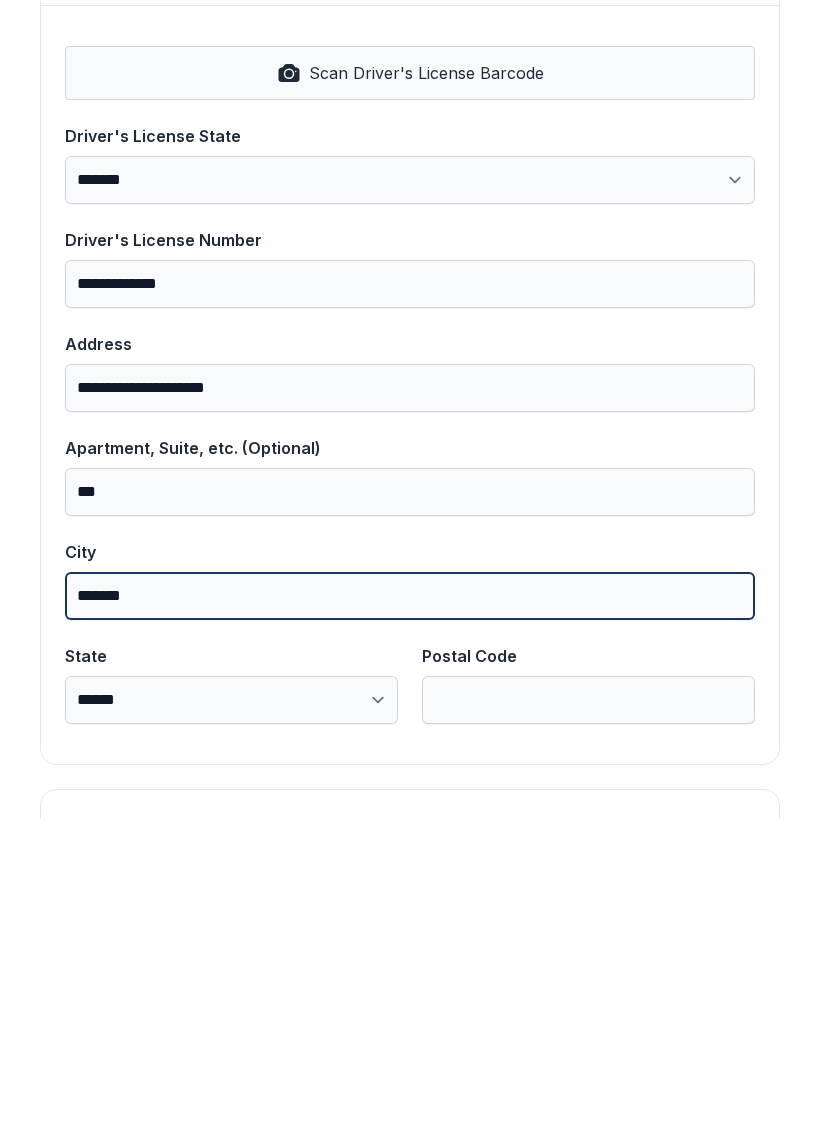 type on "*******" 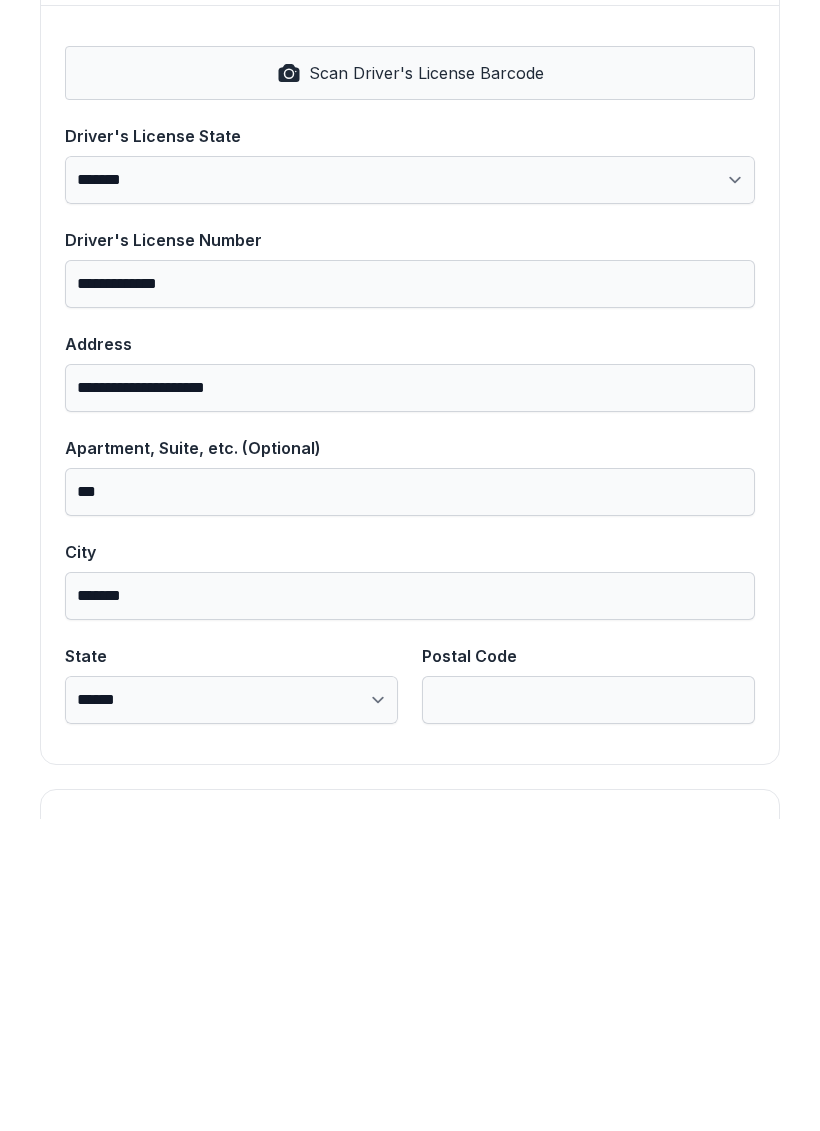 click on "**********" at bounding box center [231, 1012] 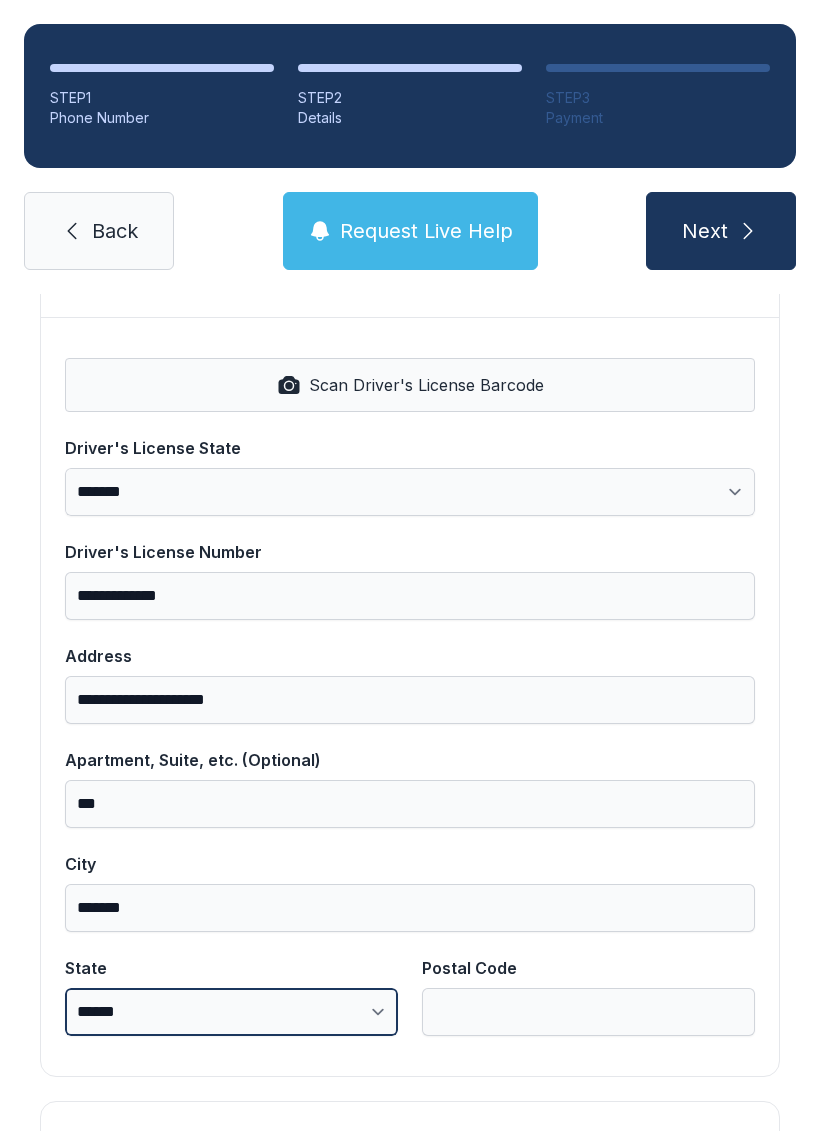 select on "**" 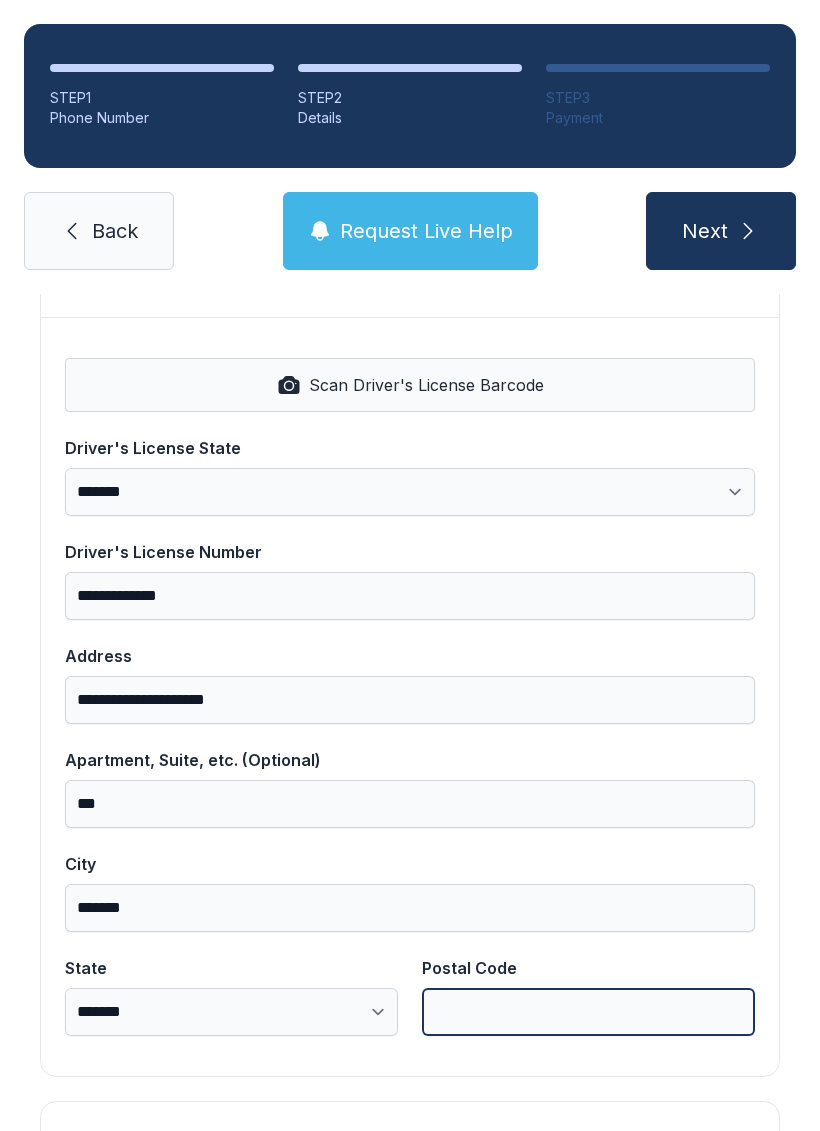 click on "Postal Code" at bounding box center (588, 1012) 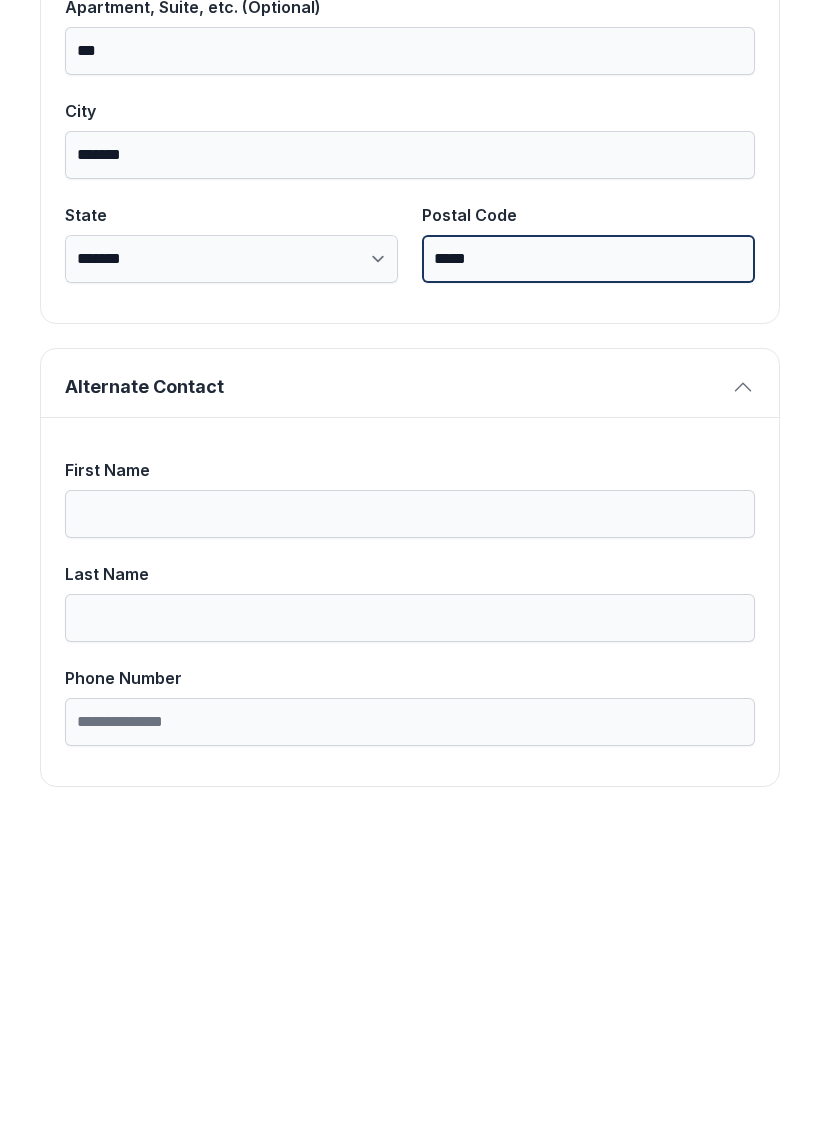scroll, scrollTop: 1269, scrollLeft: 0, axis: vertical 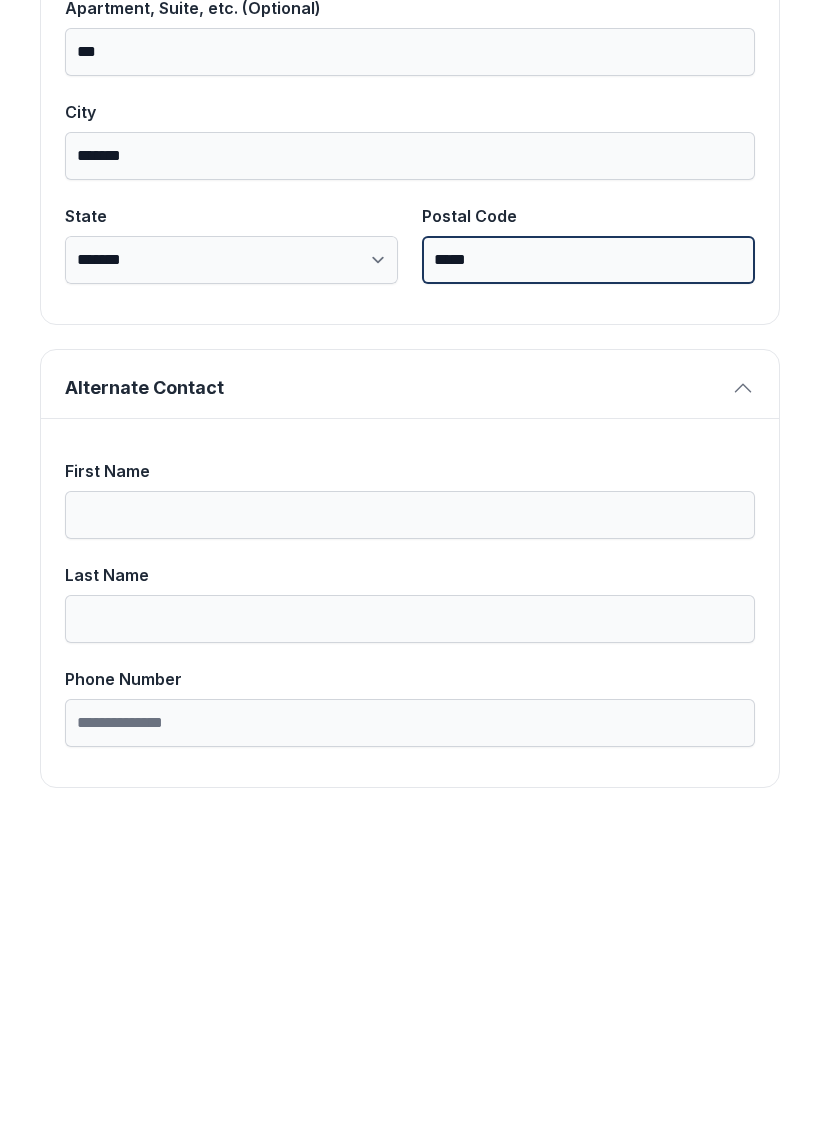 type on "5" 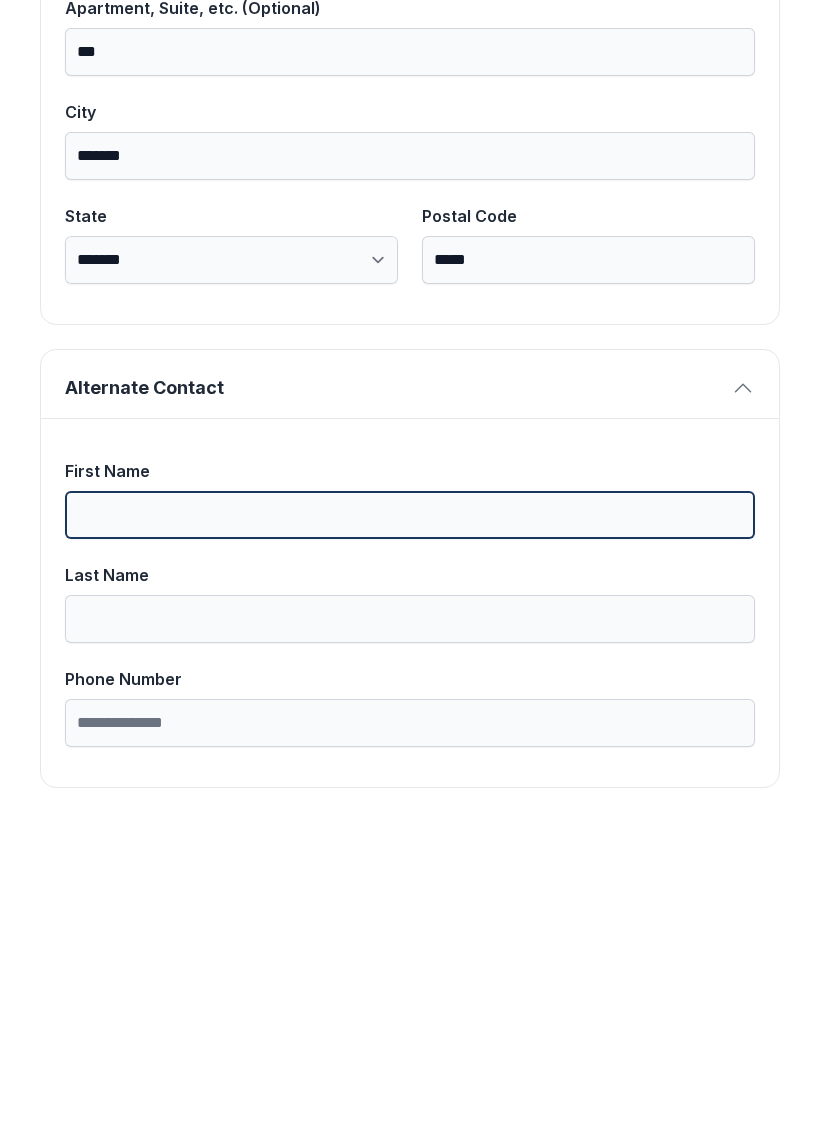 click on "First Name" at bounding box center (410, 827) 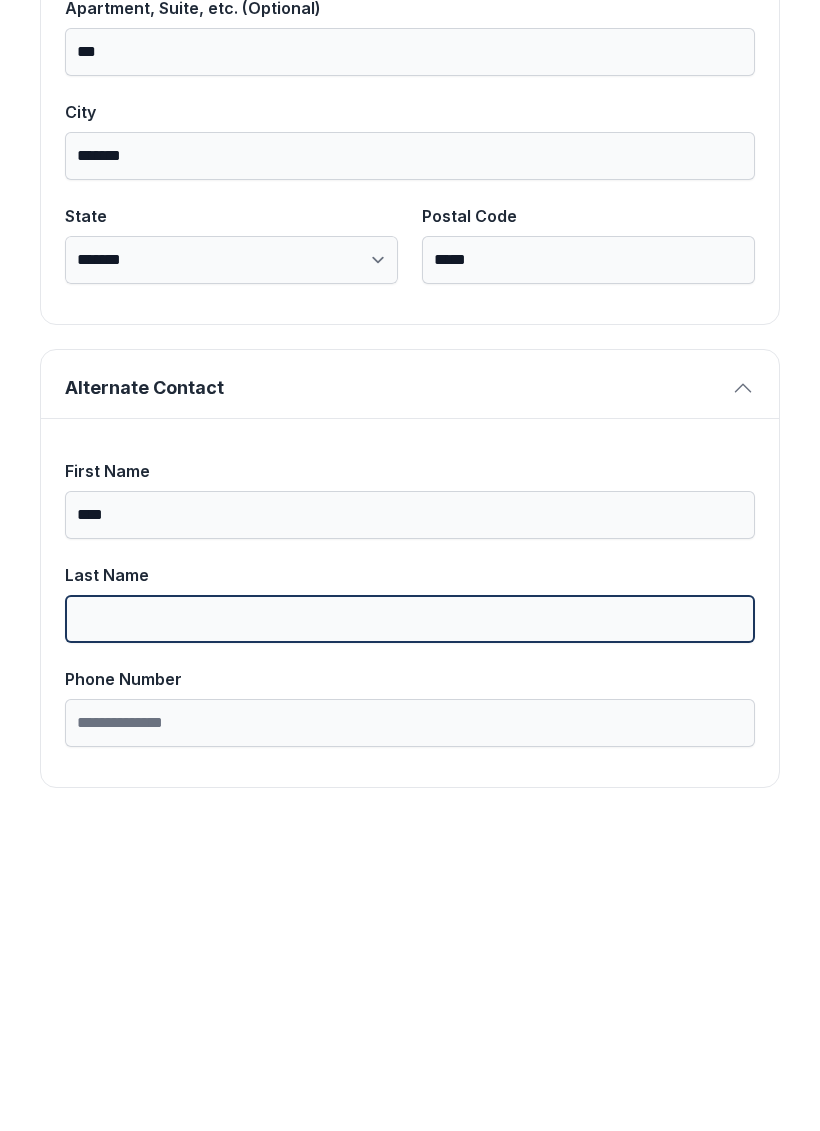 click on "Last Name" at bounding box center (410, 931) 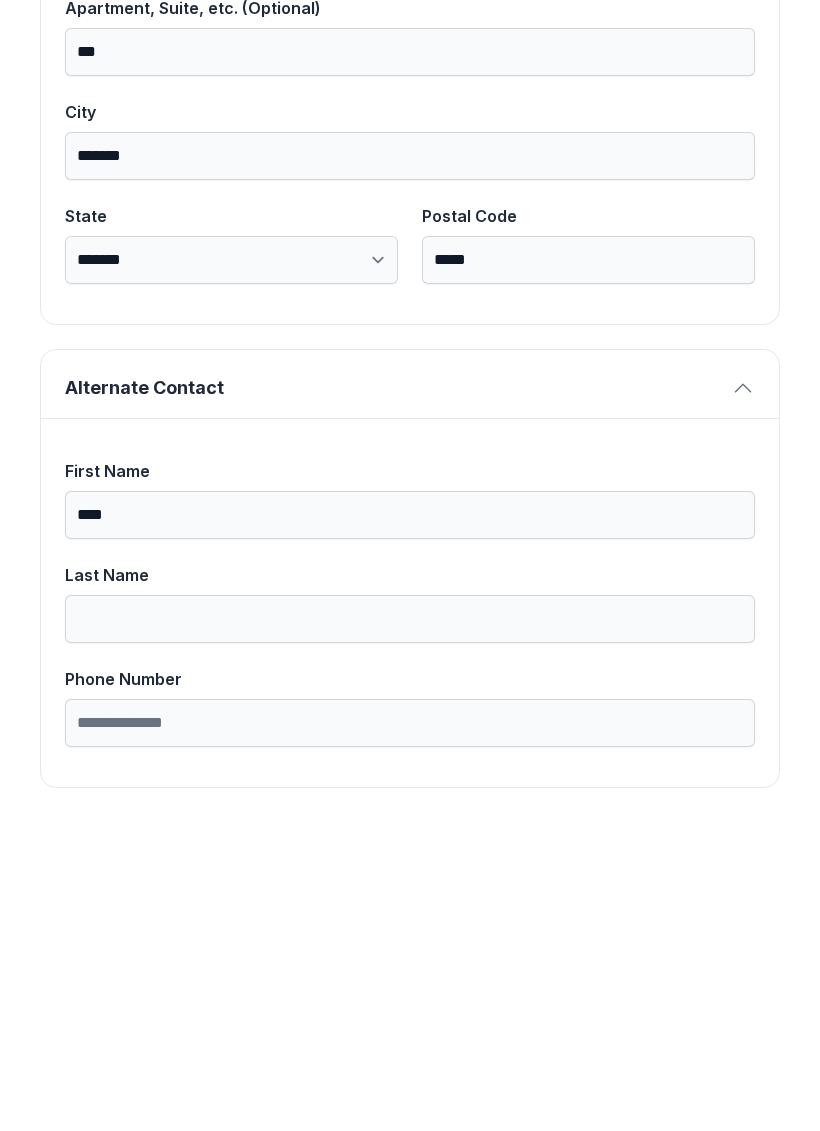 click on "****" at bounding box center (410, 827) 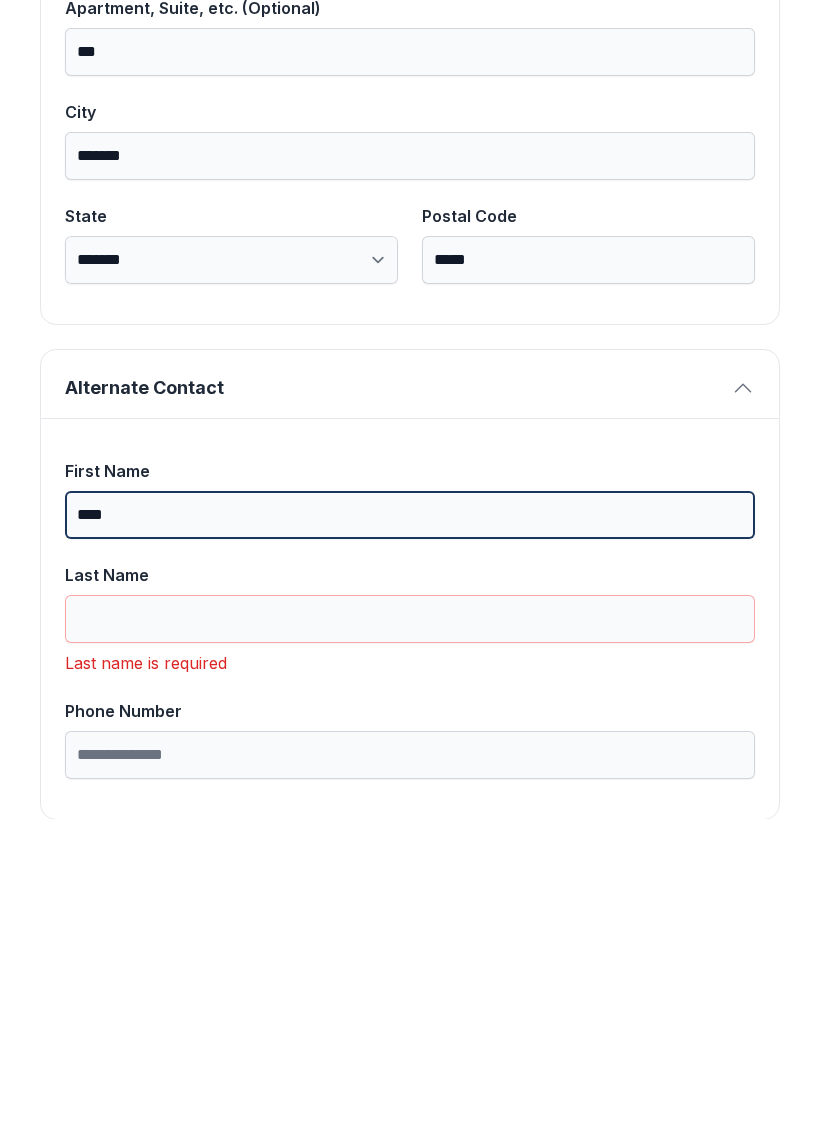 type on "****" 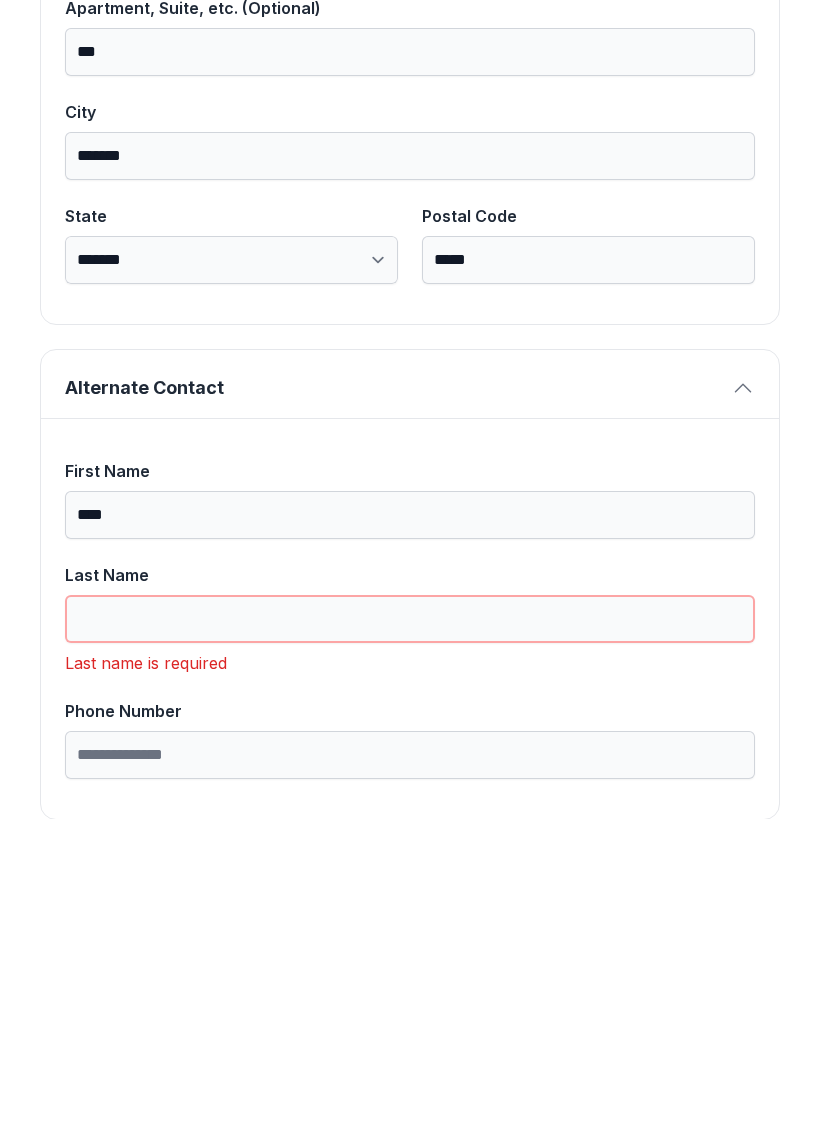 click on "Last Name" at bounding box center (410, 931) 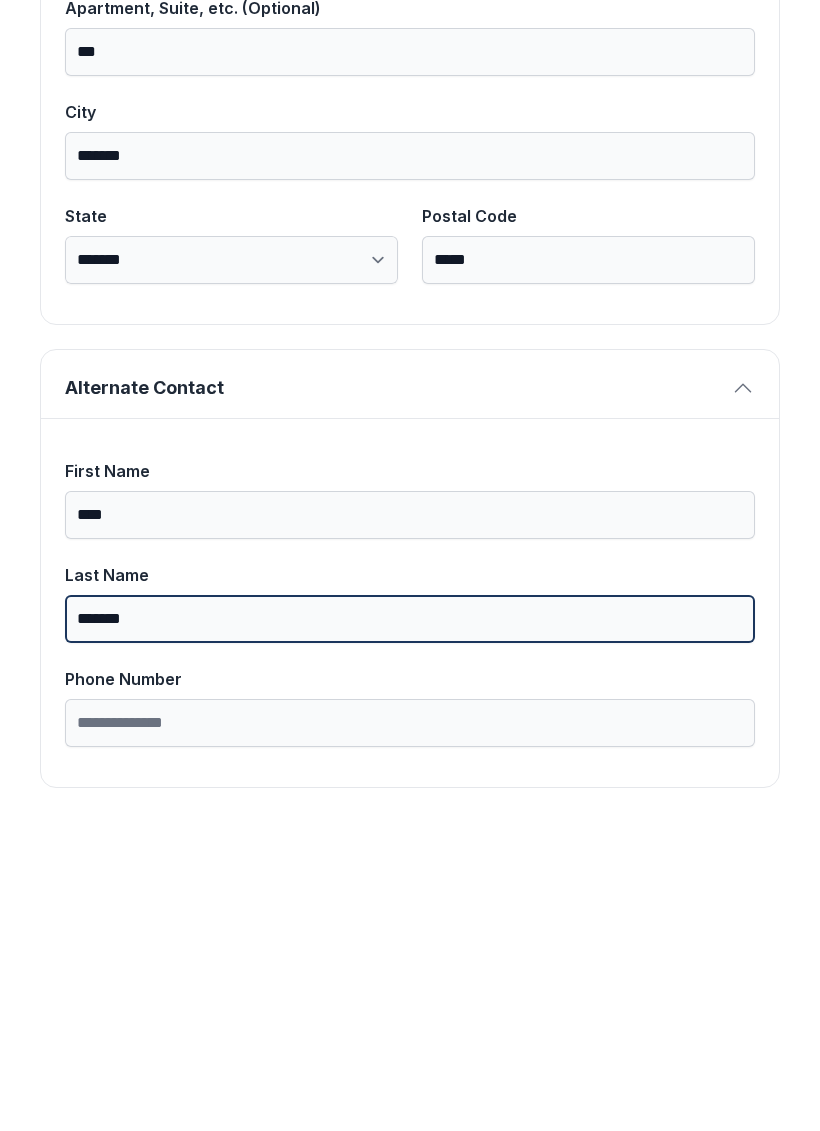 type on "*******" 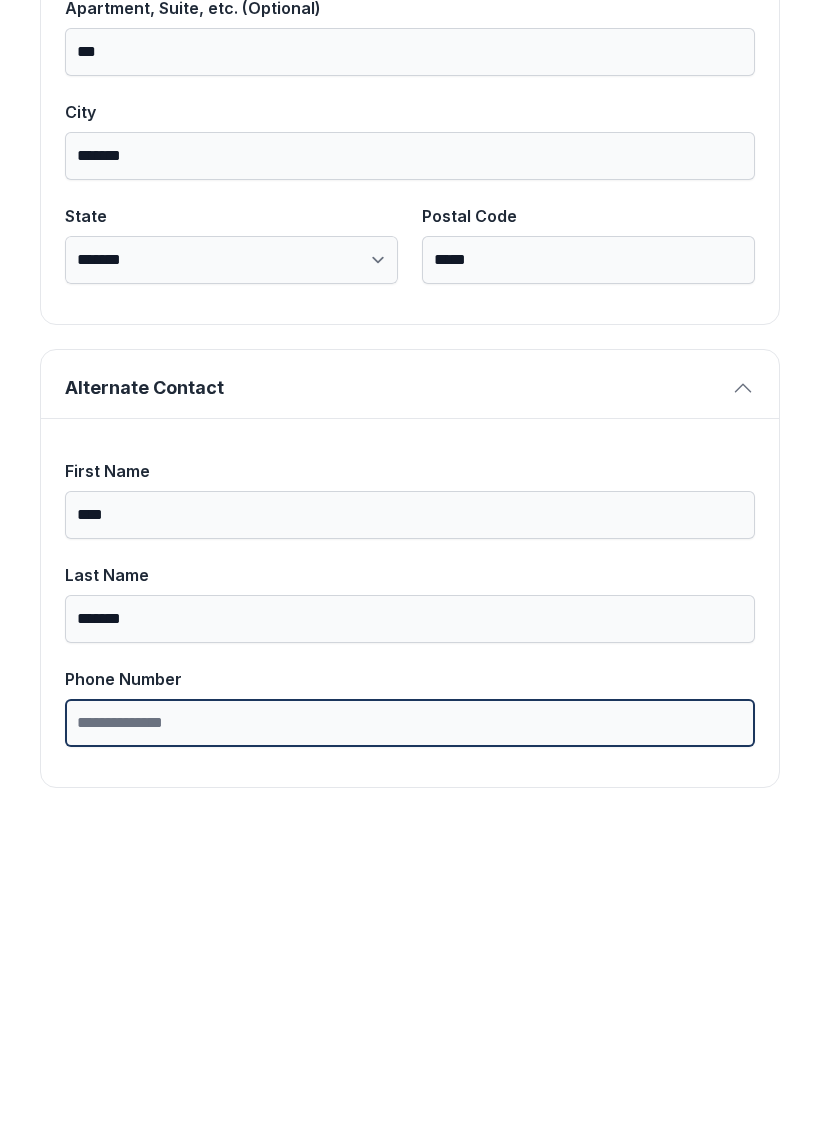 click on "Phone Number" at bounding box center (410, 1035) 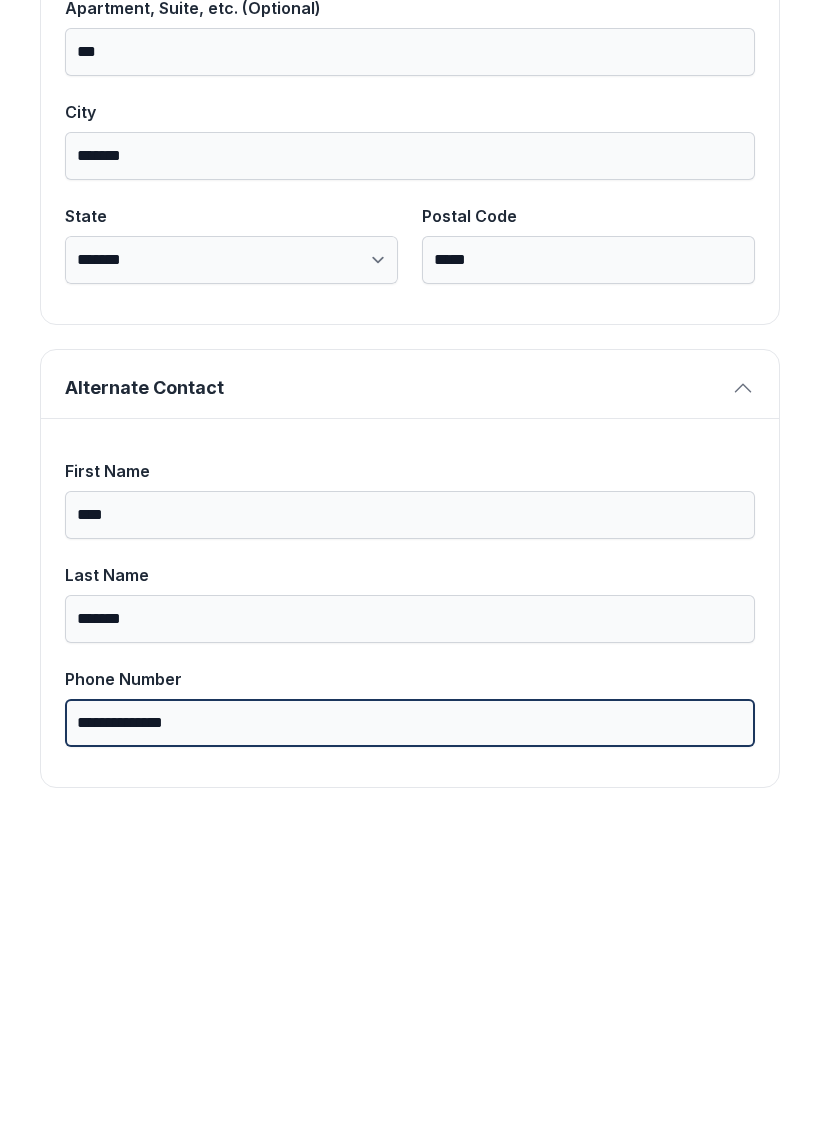 type on "**********" 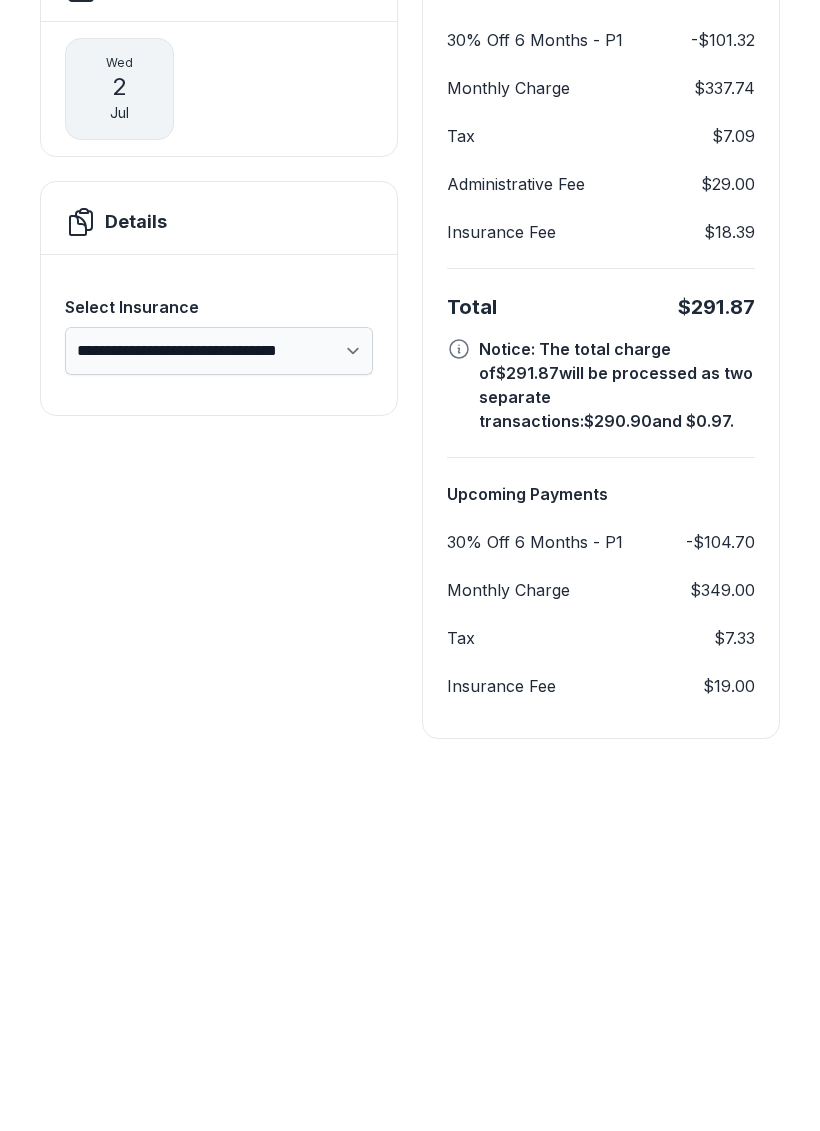 scroll, scrollTop: 276, scrollLeft: 0, axis: vertical 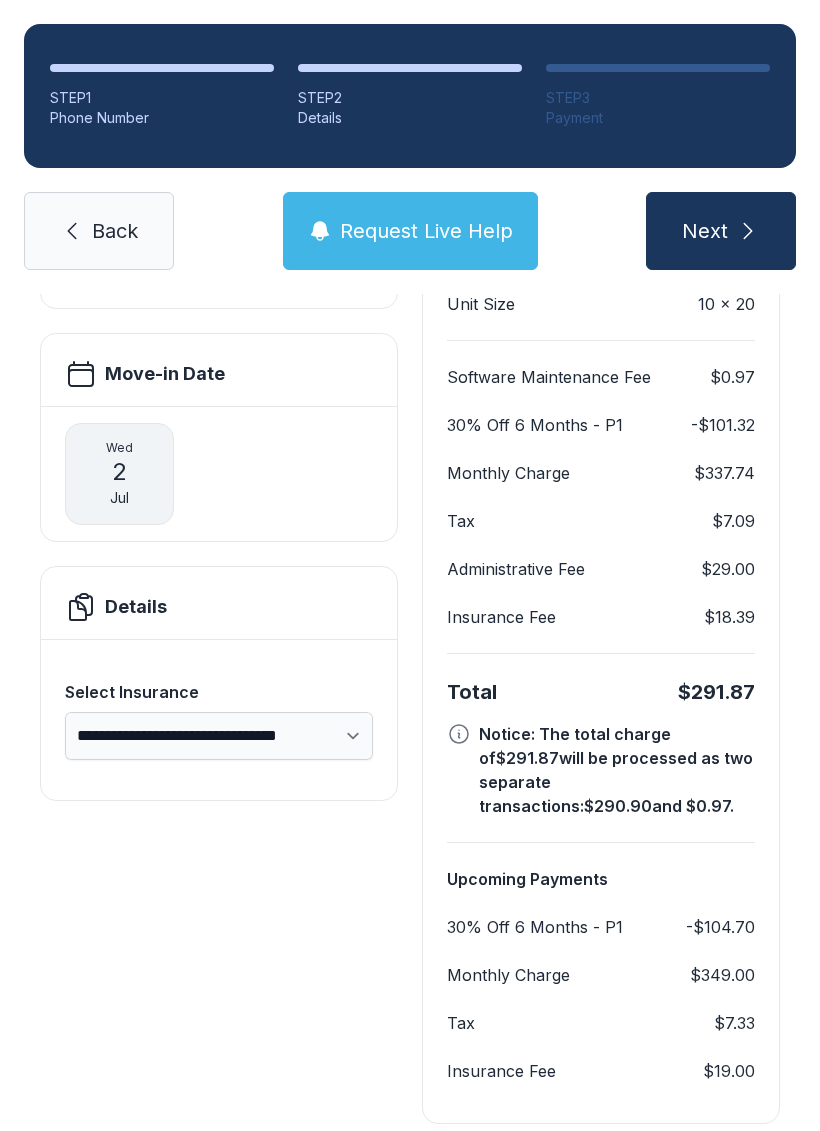 click at bounding box center [748, 231] 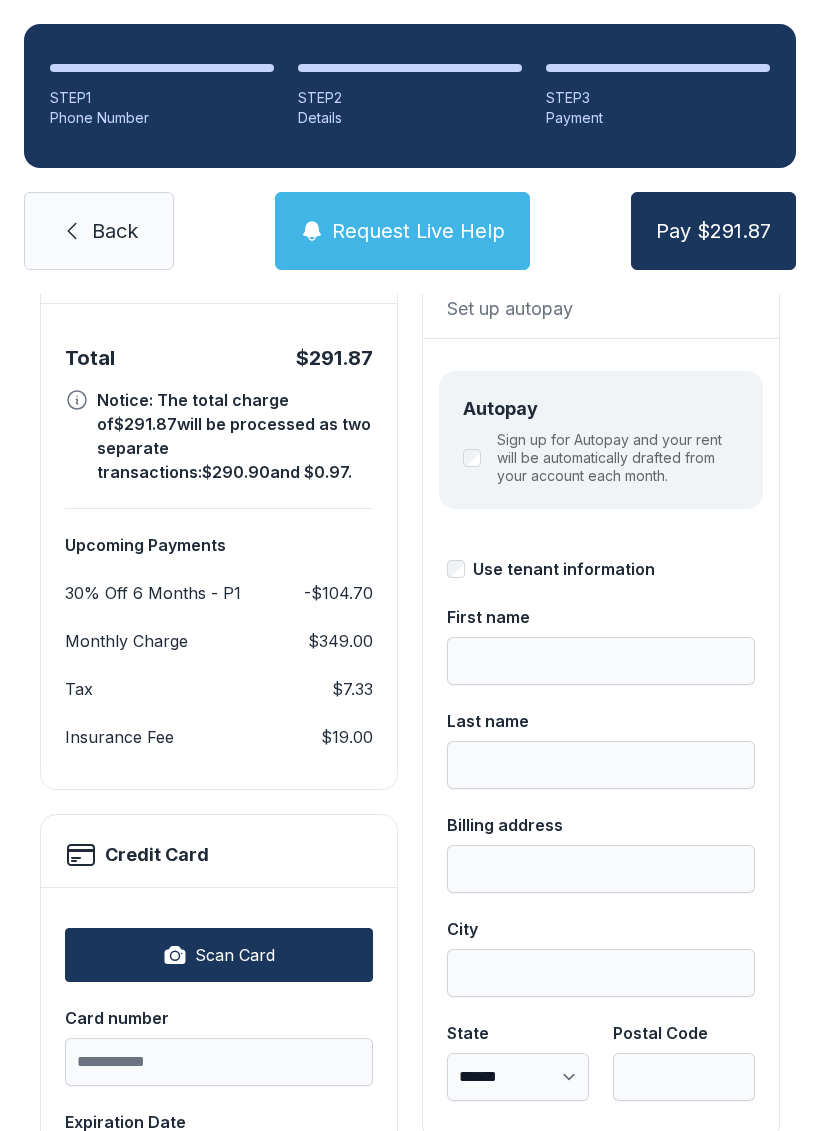 scroll, scrollTop: 120, scrollLeft: 0, axis: vertical 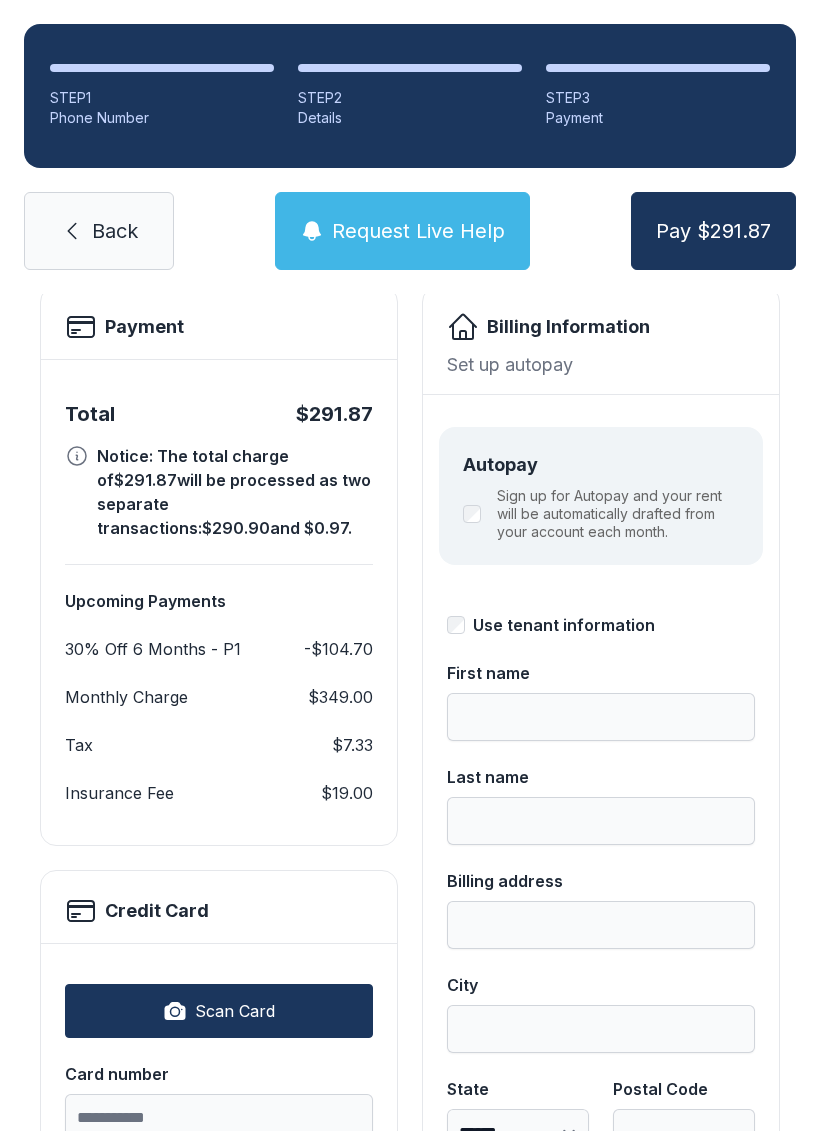 click on "Use tenant information" at bounding box center [601, 625] 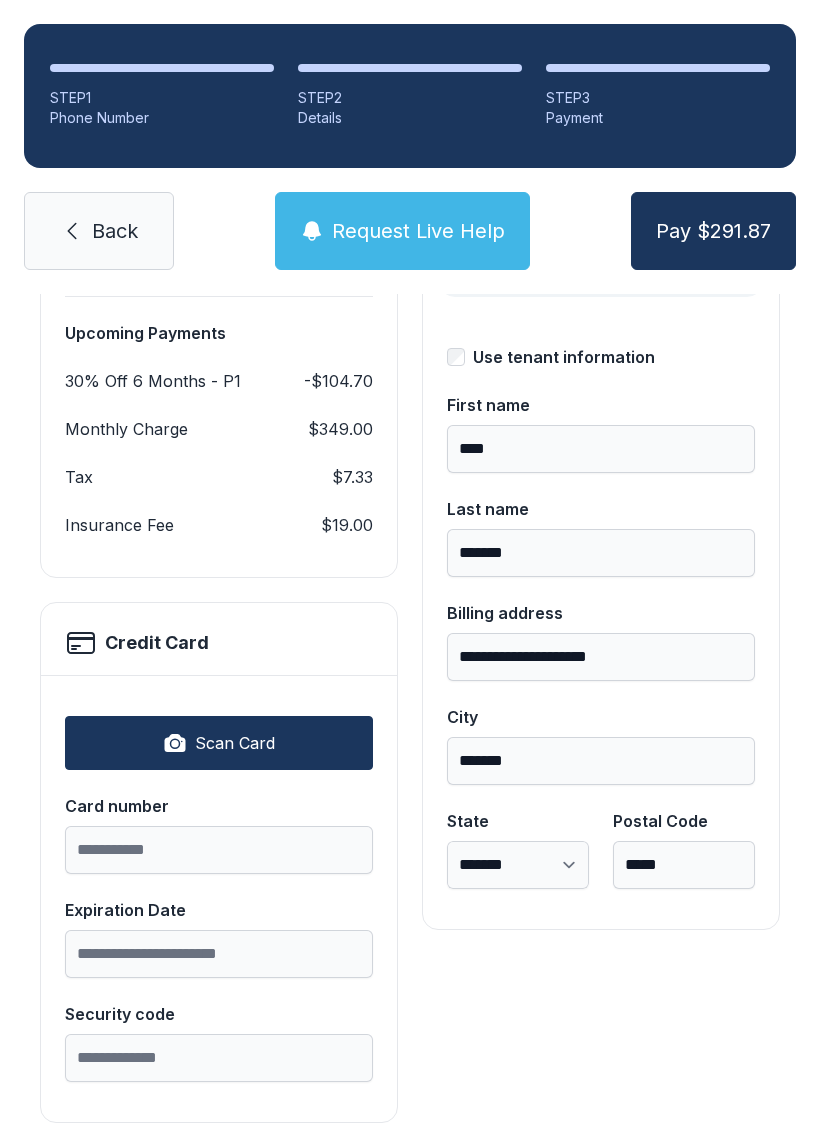 scroll, scrollTop: 387, scrollLeft: 0, axis: vertical 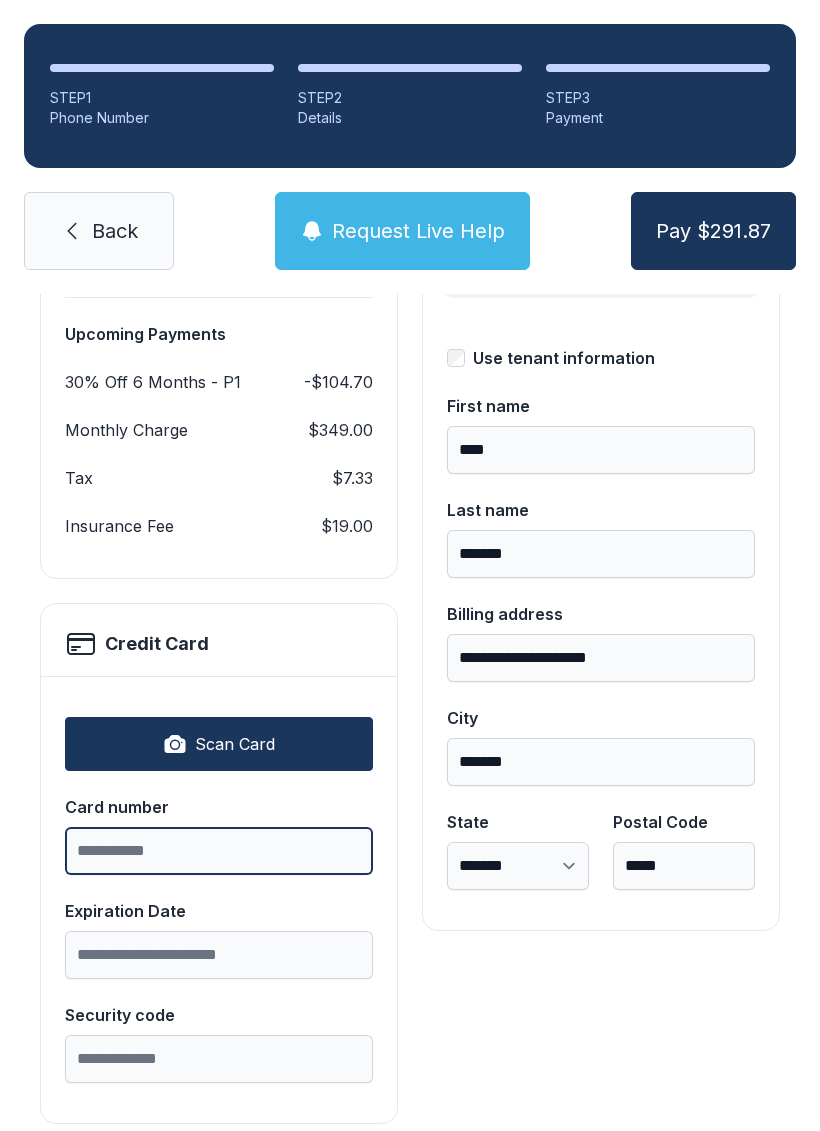 click on "Card number" at bounding box center [219, 851] 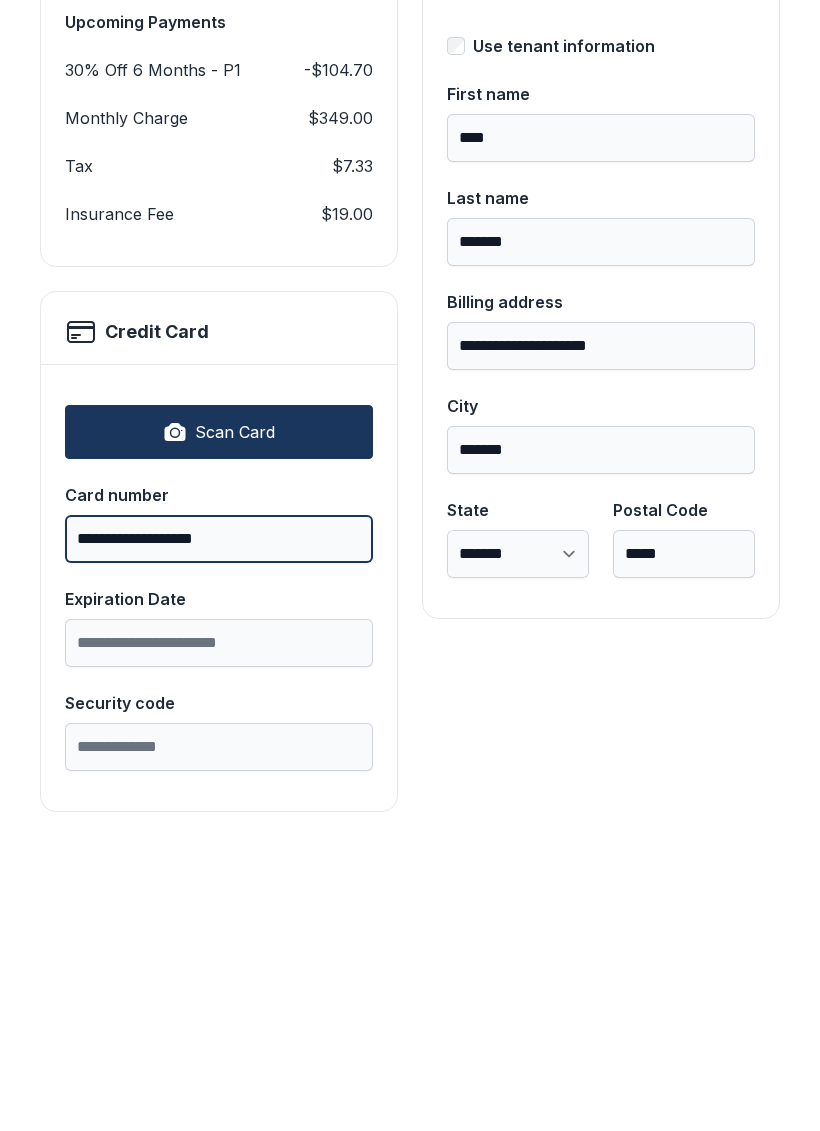 type on "**********" 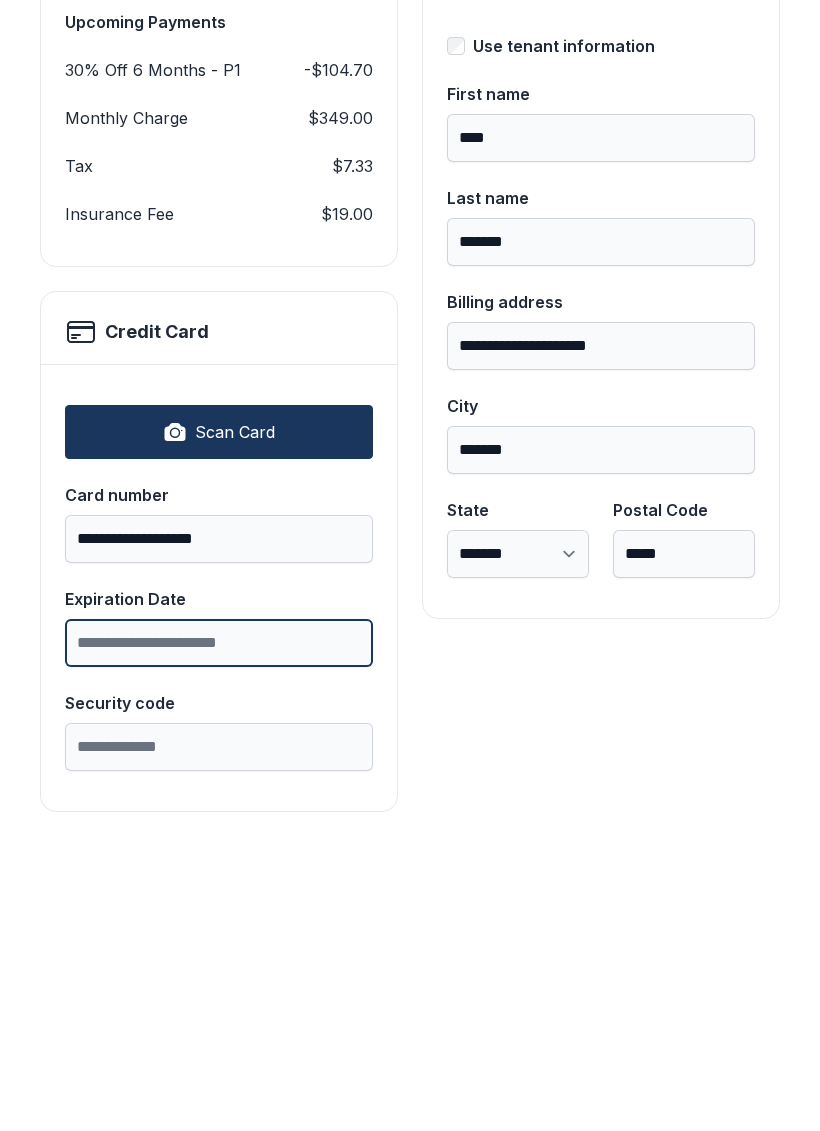 click on "Expiration Date" at bounding box center [219, 955] 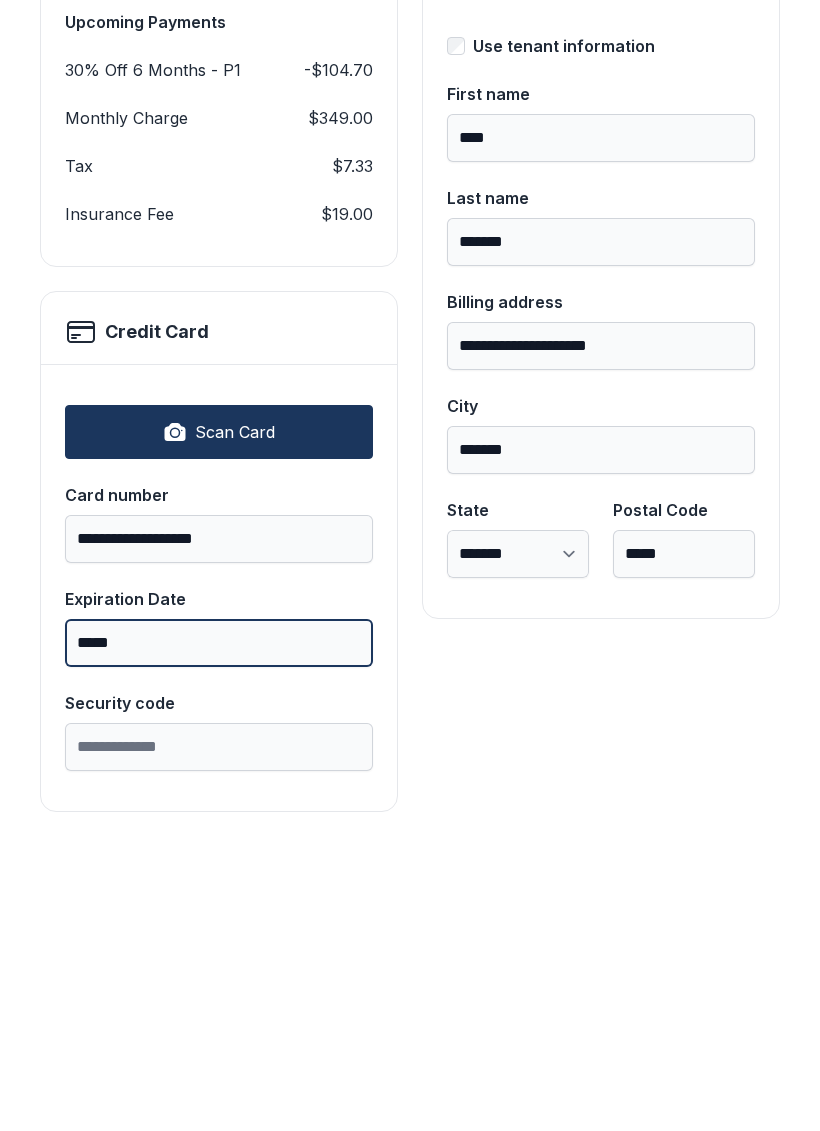 type on "5" 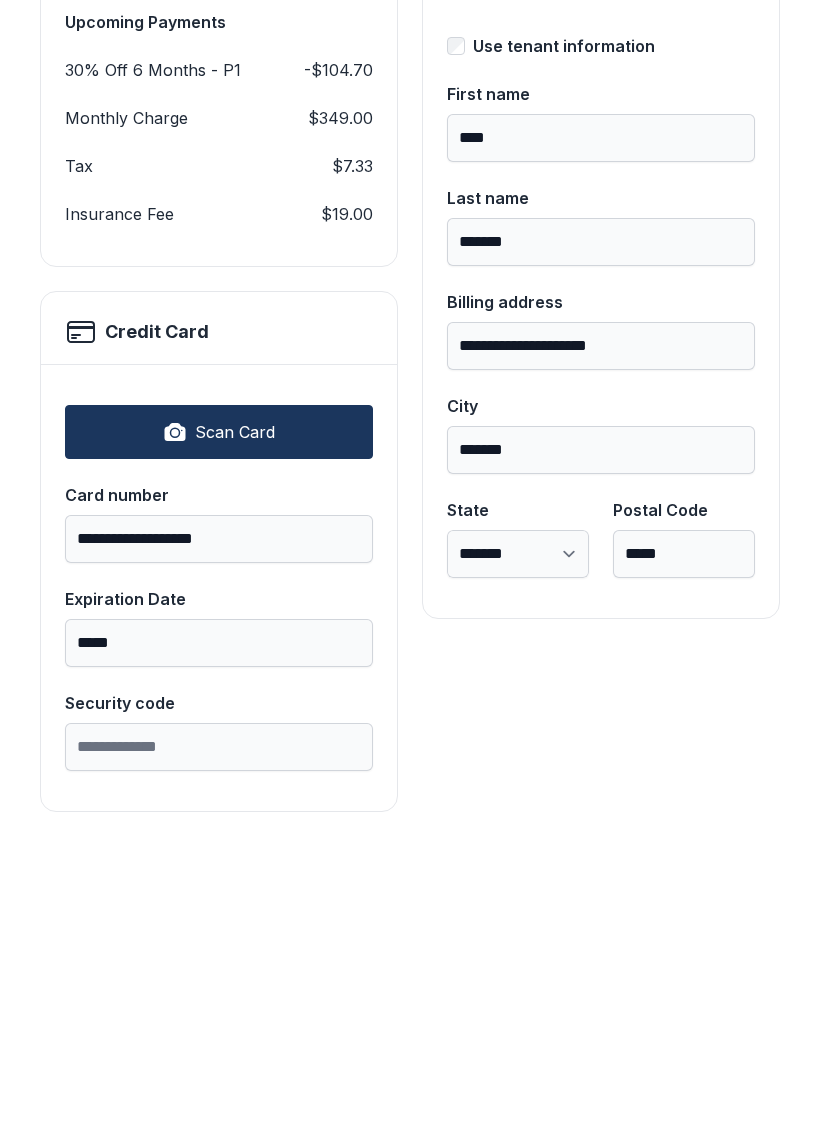 click on "Security code" at bounding box center (219, 1059) 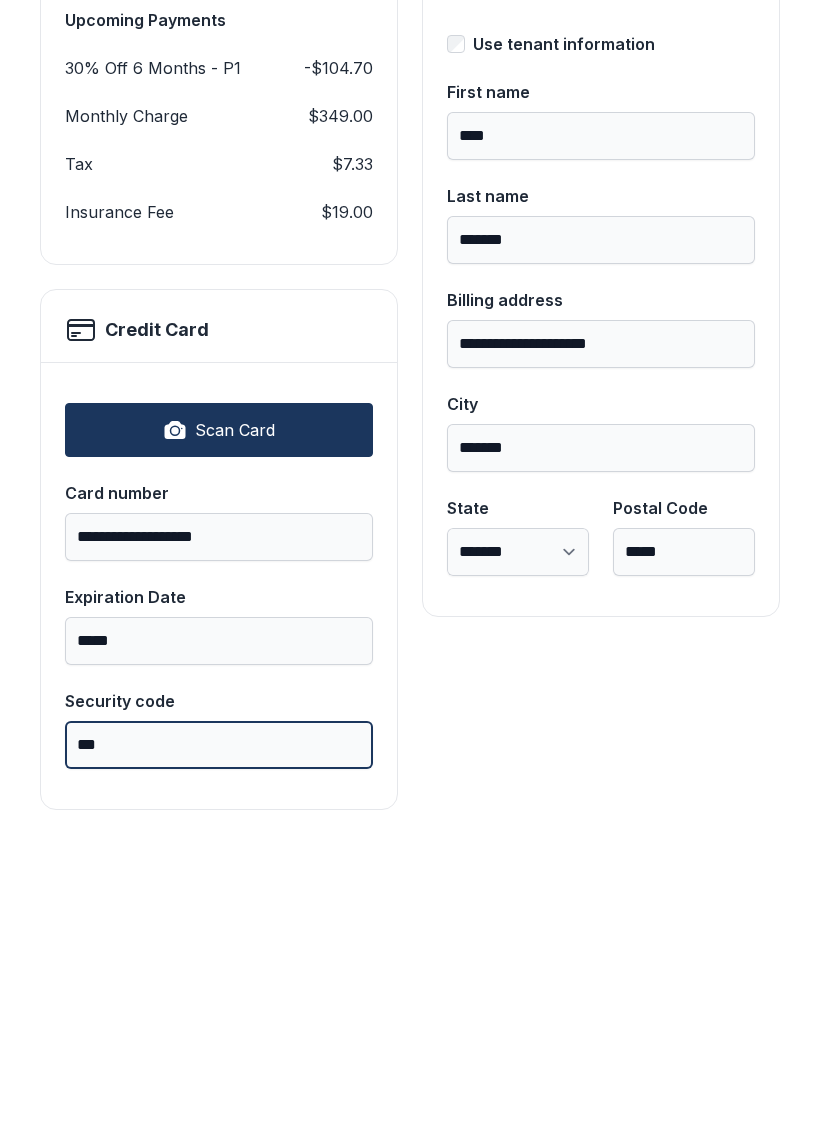 scroll, scrollTop: 387, scrollLeft: 0, axis: vertical 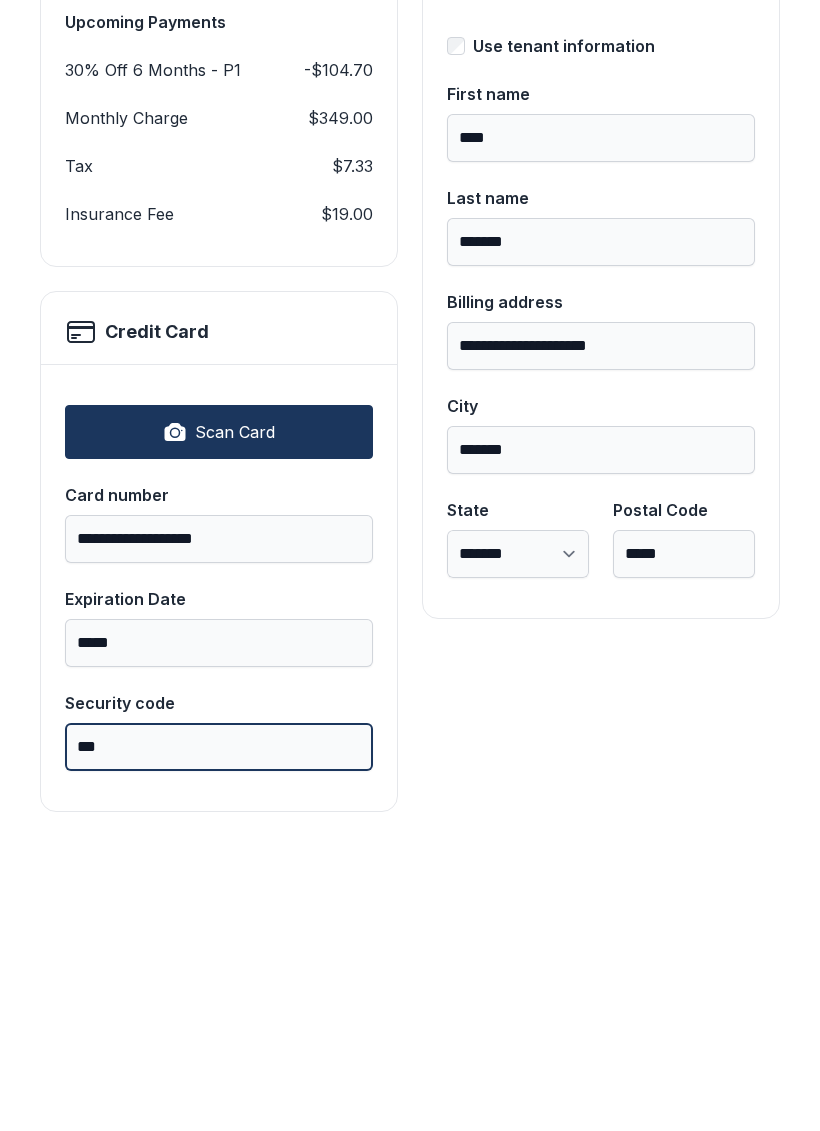 type on "***" 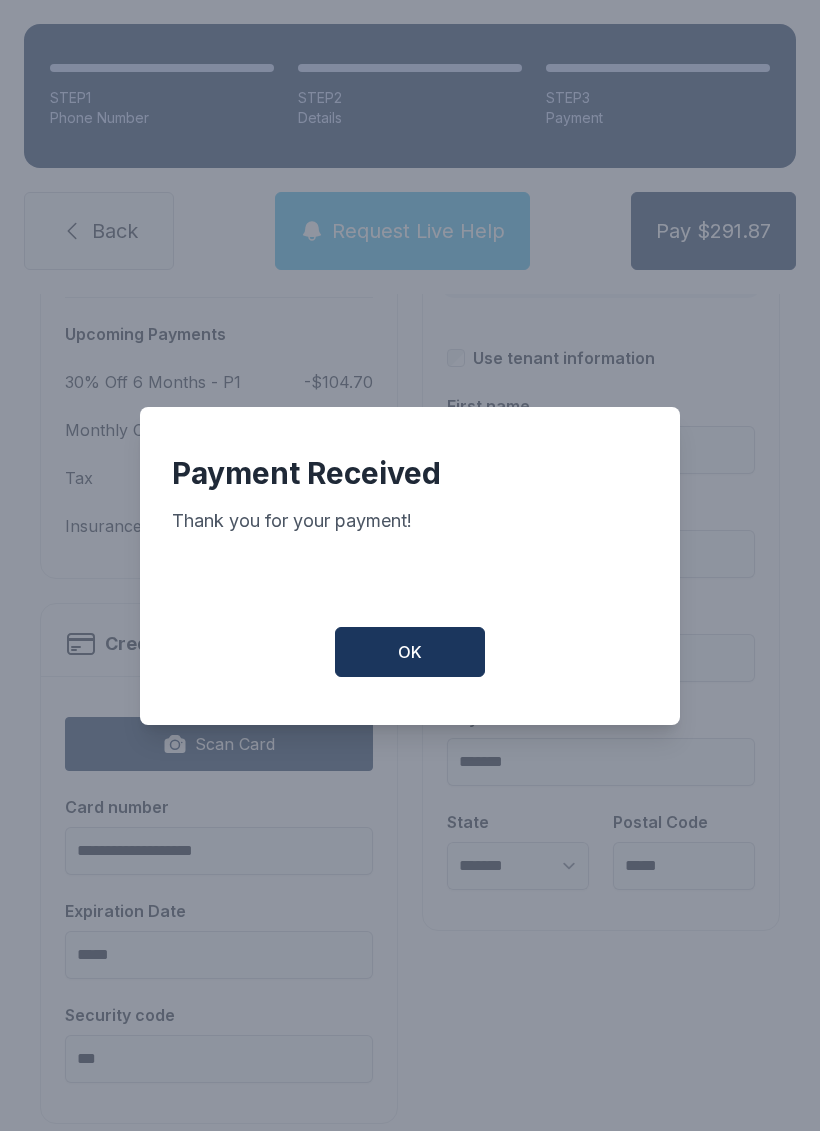 click on "OK" at bounding box center (410, 652) 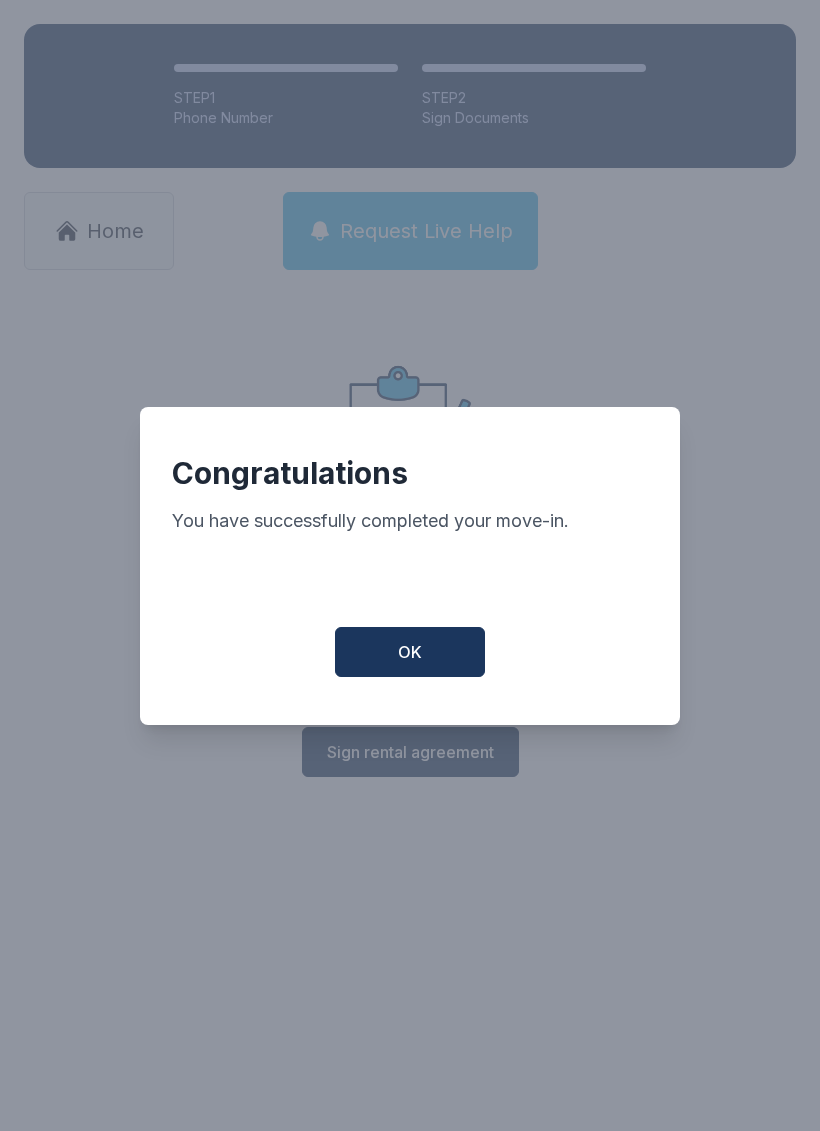 click on "OK" at bounding box center (410, 652) 